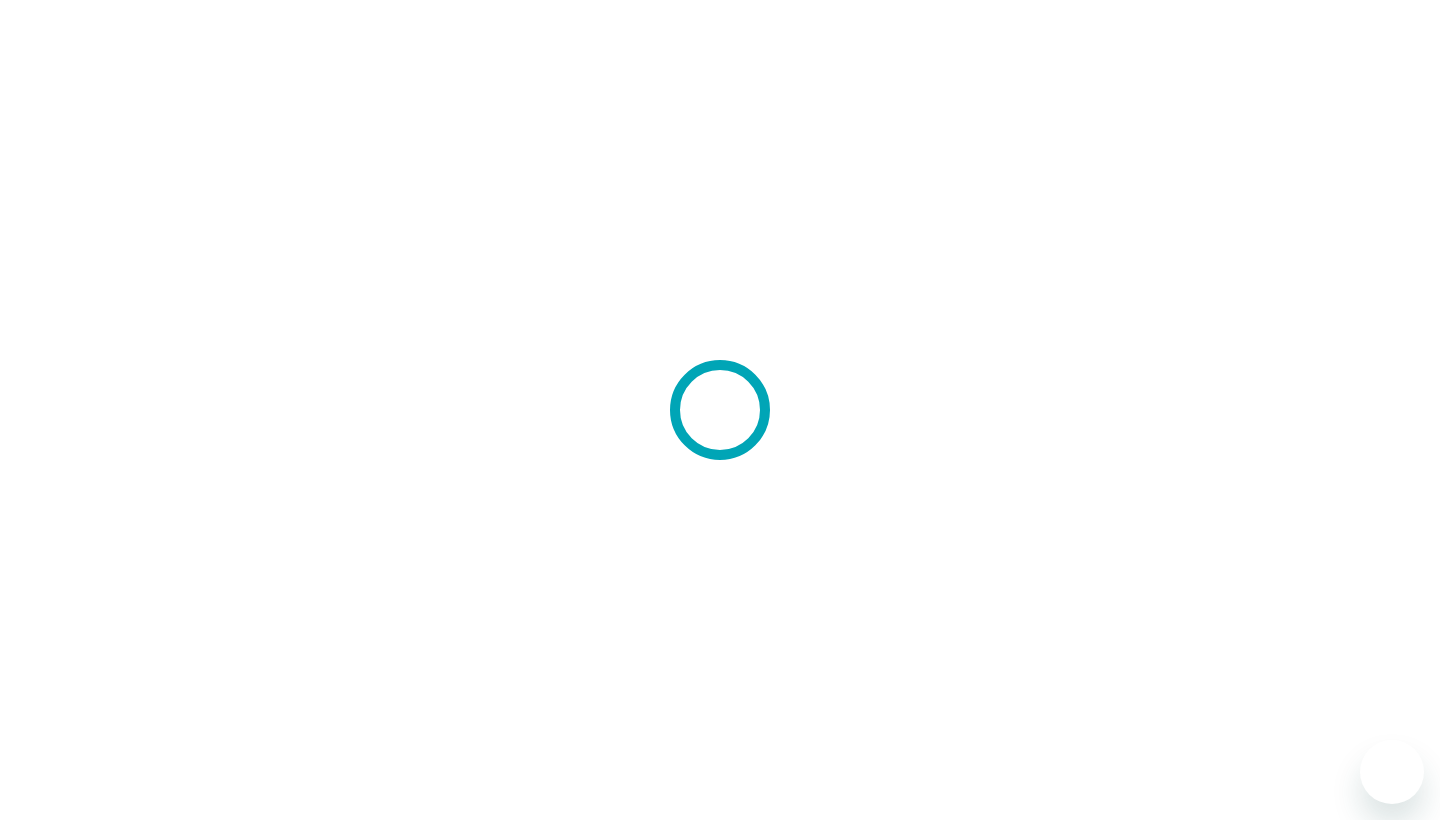 scroll, scrollTop: 0, scrollLeft: 0, axis: both 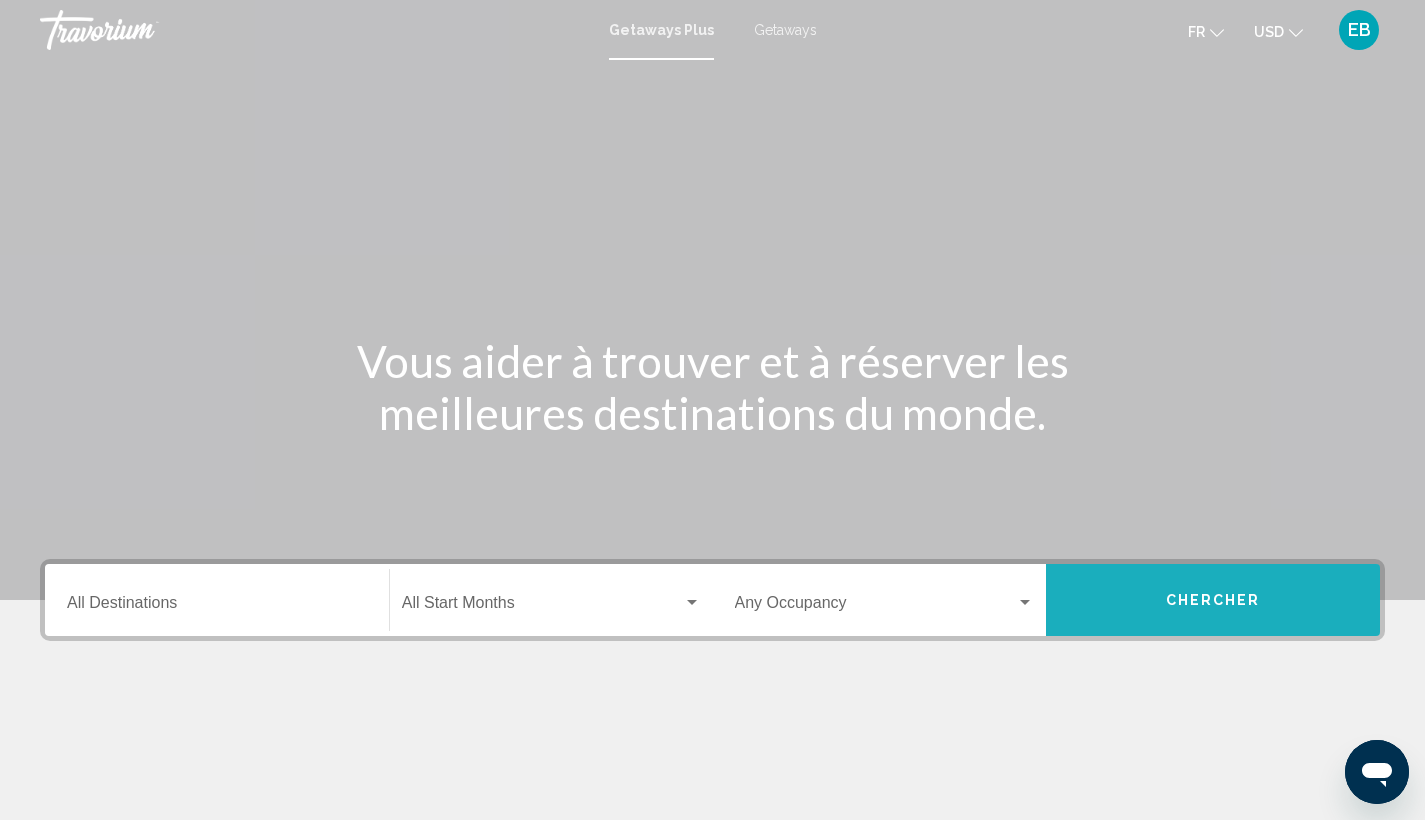 click on "Chercher" at bounding box center [1213, 600] 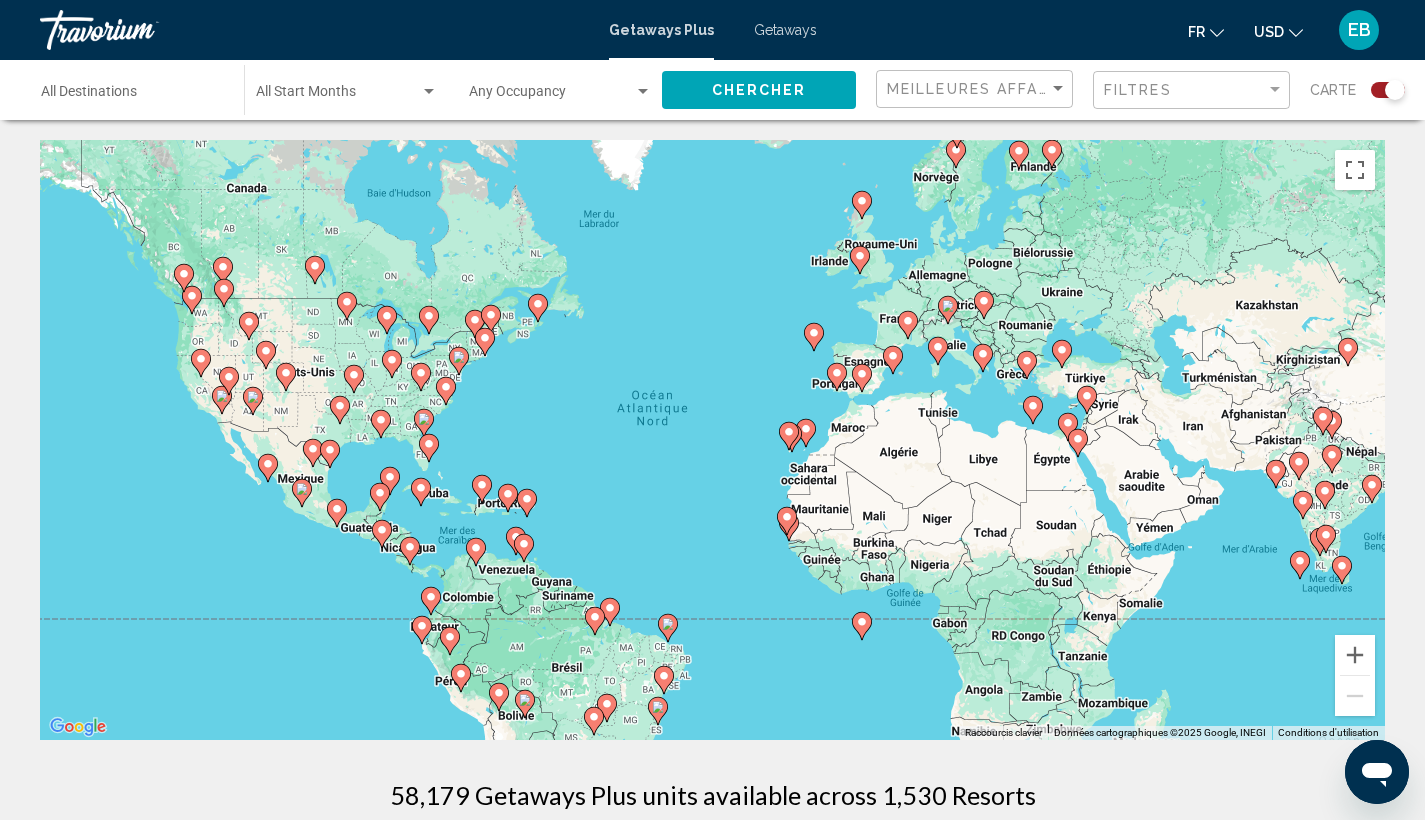 click on "USD" 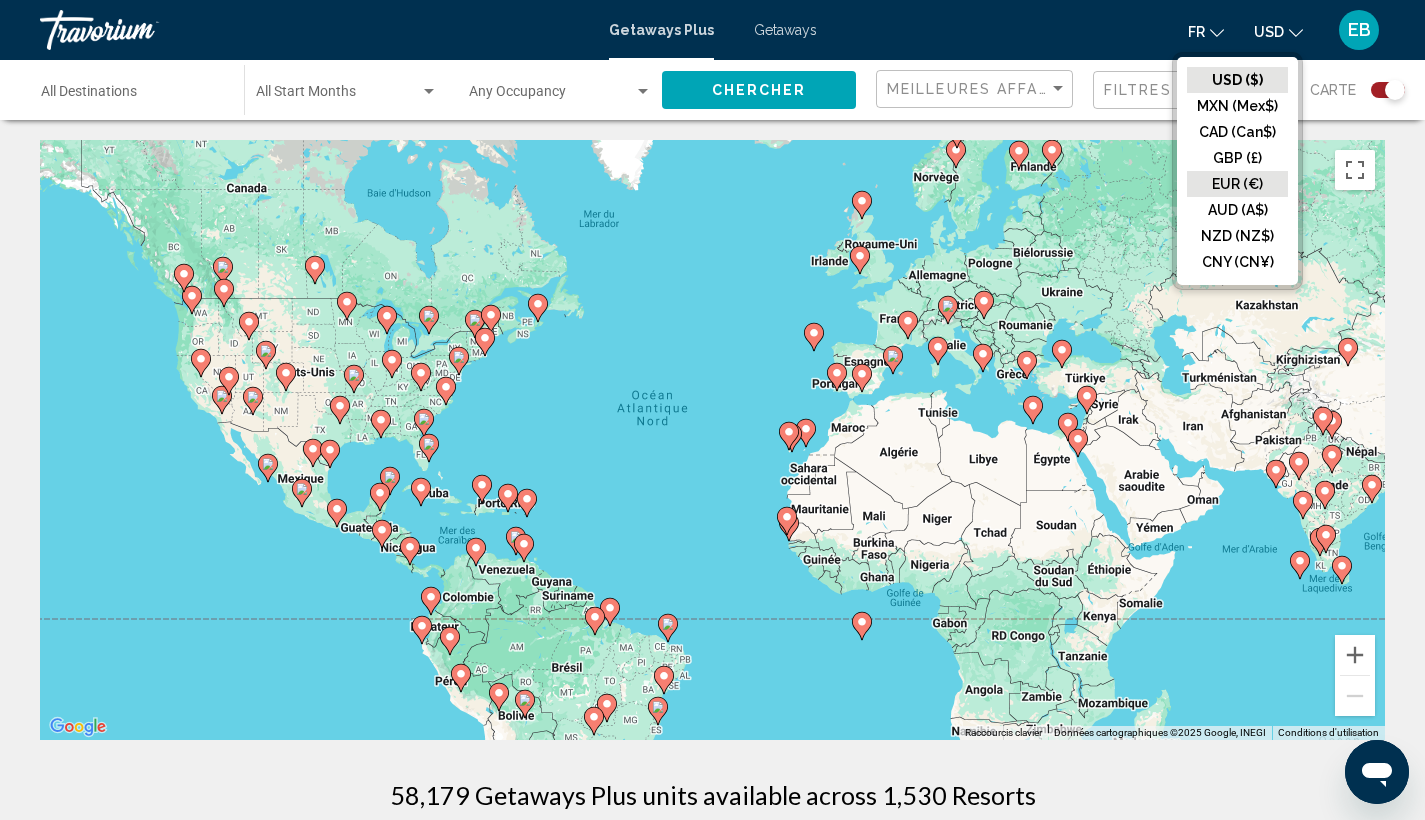 click on "EUR (€)" 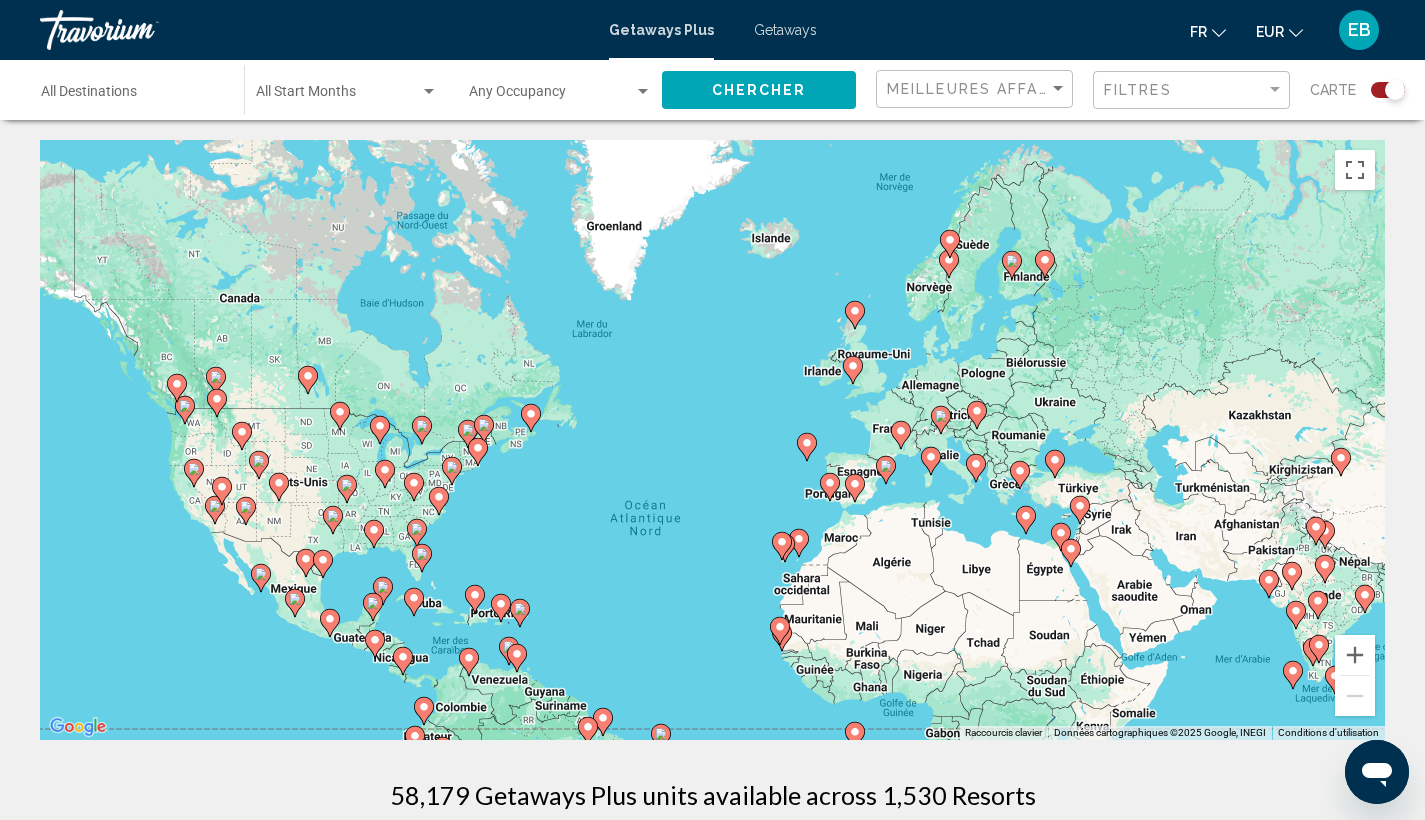 drag, startPoint x: 913, startPoint y: 212, endPoint x: 904, endPoint y: 326, distance: 114.35471 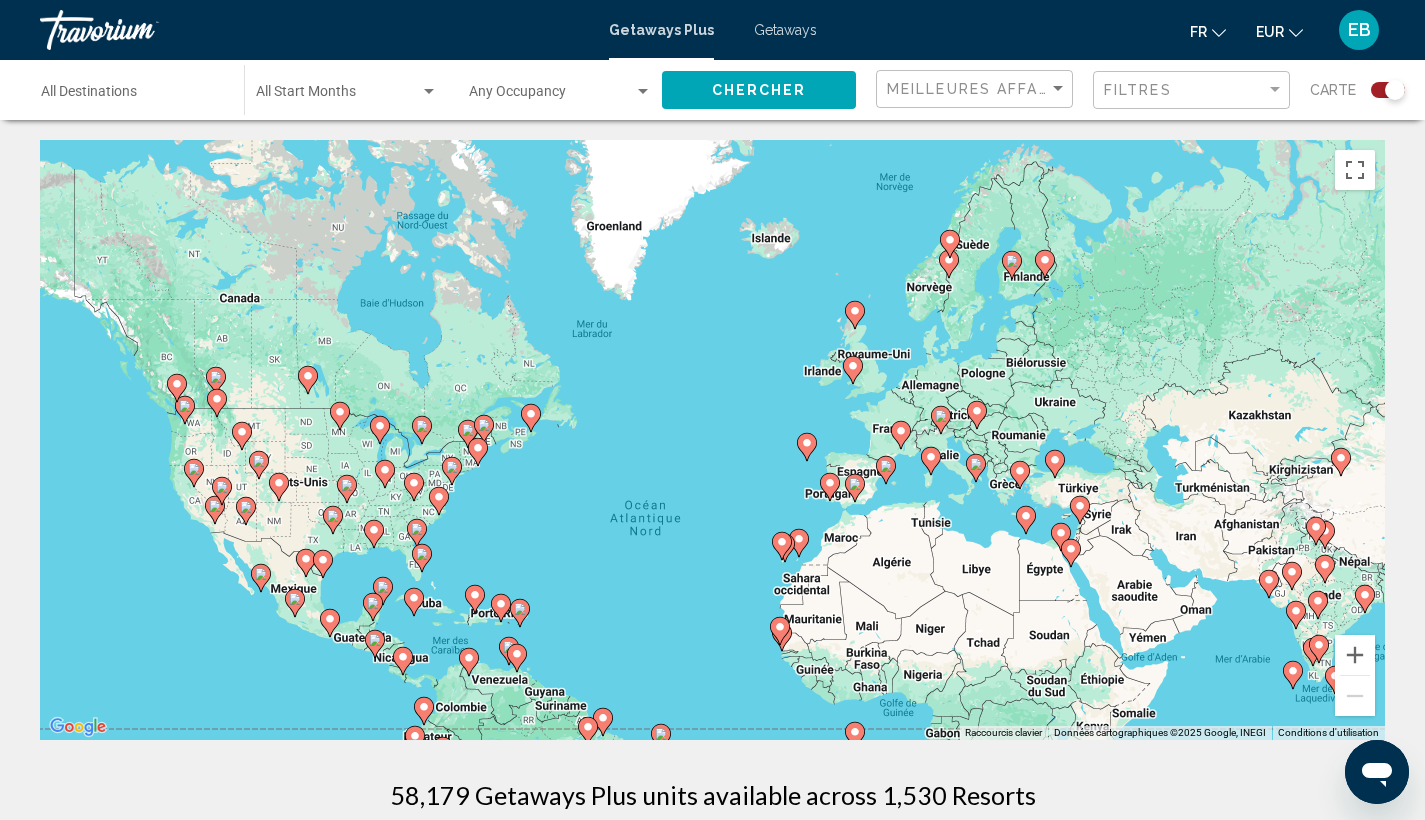 click on "Pour naviguer, appuyez sur les touches fléchées. Pour activer le glissement avec le clavier, appuyez sur Alt+Entrée. Une fois ce mode activé, utilisez les touches fléchées pour déplacer le repère. Pour valider le déplacement, appuyez sur Entrée. Pour annuler, appuyez sur Échap." at bounding box center (712, 440) 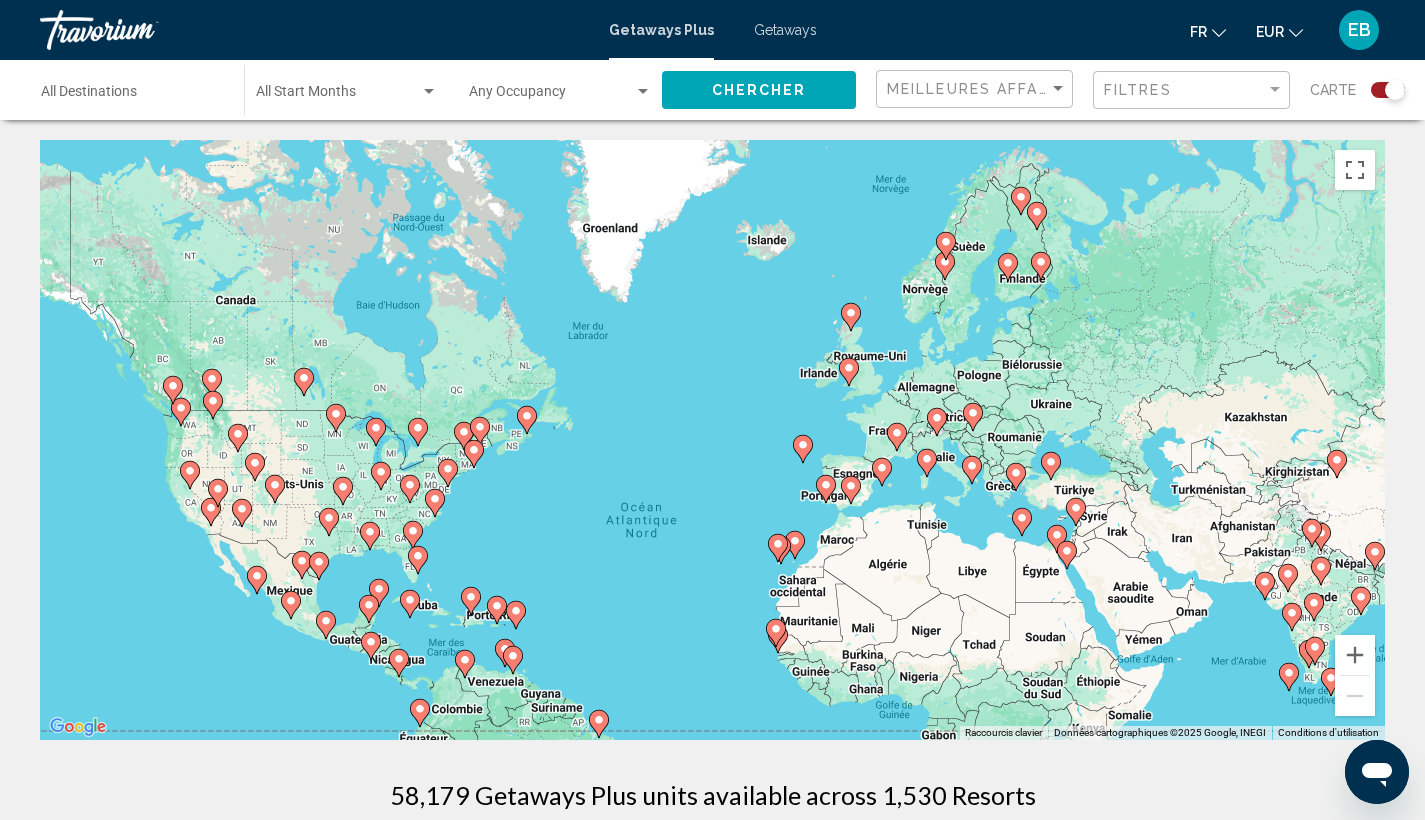 click on "Pour naviguer, appuyez sur les touches fléchées. Pour activer le glissement avec le clavier, appuyez sur Alt+Entrée. Une fois ce mode activé, utilisez les touches fléchées pour déplacer le repère. Pour valider le déplacement, appuyez sur Entrée. Pour annuler, appuyez sur Échap." at bounding box center (712, 440) 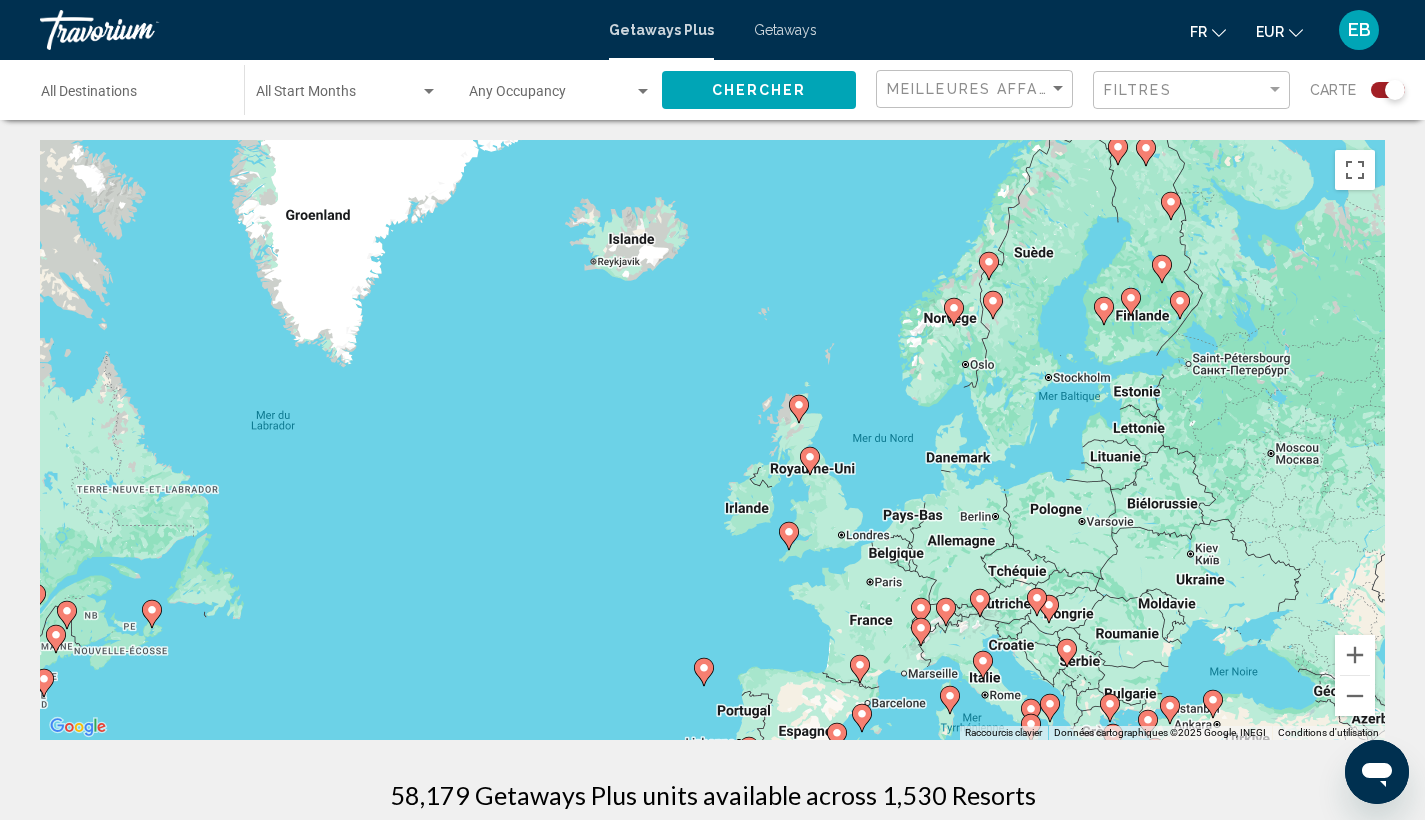 click on "Pour naviguer, appuyez sur les touches fléchées. Pour activer le glissement avec le clavier, appuyez sur Alt+Entrée. Une fois ce mode activé, utilisez les touches fléchées pour déplacer le repère. Pour valider le déplacement, appuyez sur Entrée. Pour annuler, appuyez sur Échap." at bounding box center (712, 440) 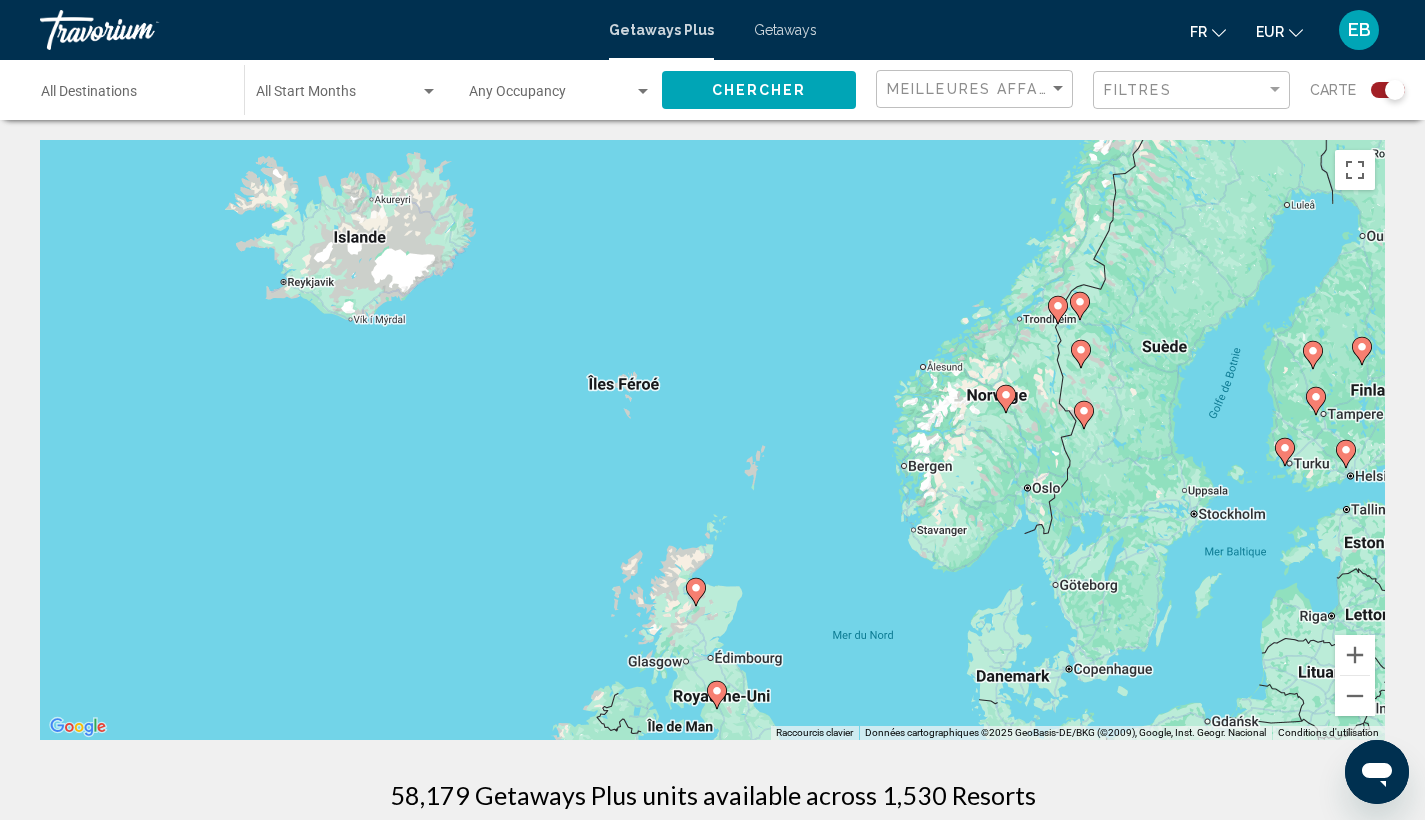 click on "Pour naviguer, appuyez sur les touches fléchées. Pour activer le glissement avec le clavier, appuyez sur Alt+Entrée. Une fois ce mode activé, utilisez les touches fléchées pour déplacer le repère. Pour valider le déplacement, appuyez sur Entrée. Pour annuler, appuyez sur Échap." at bounding box center [712, 440] 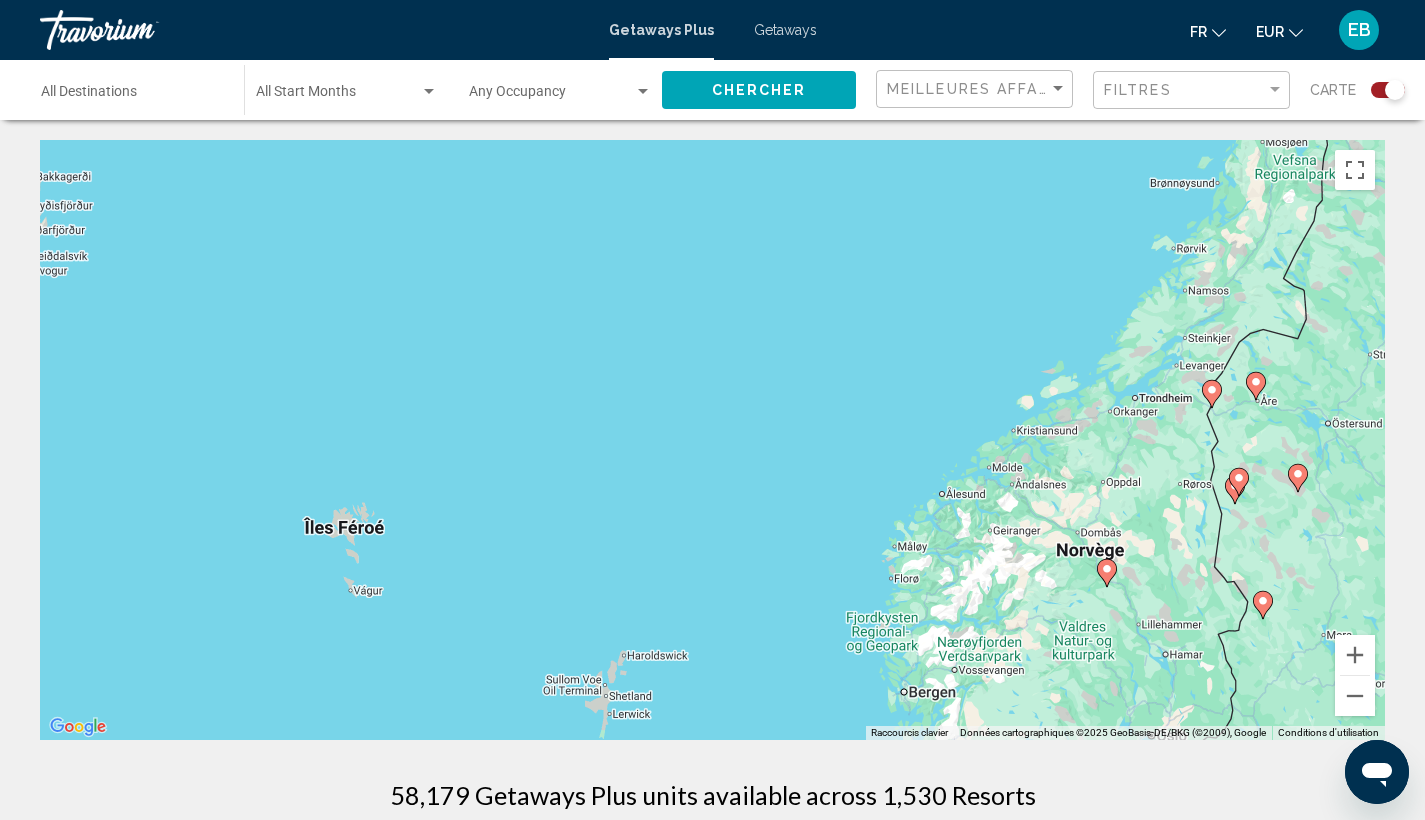 click 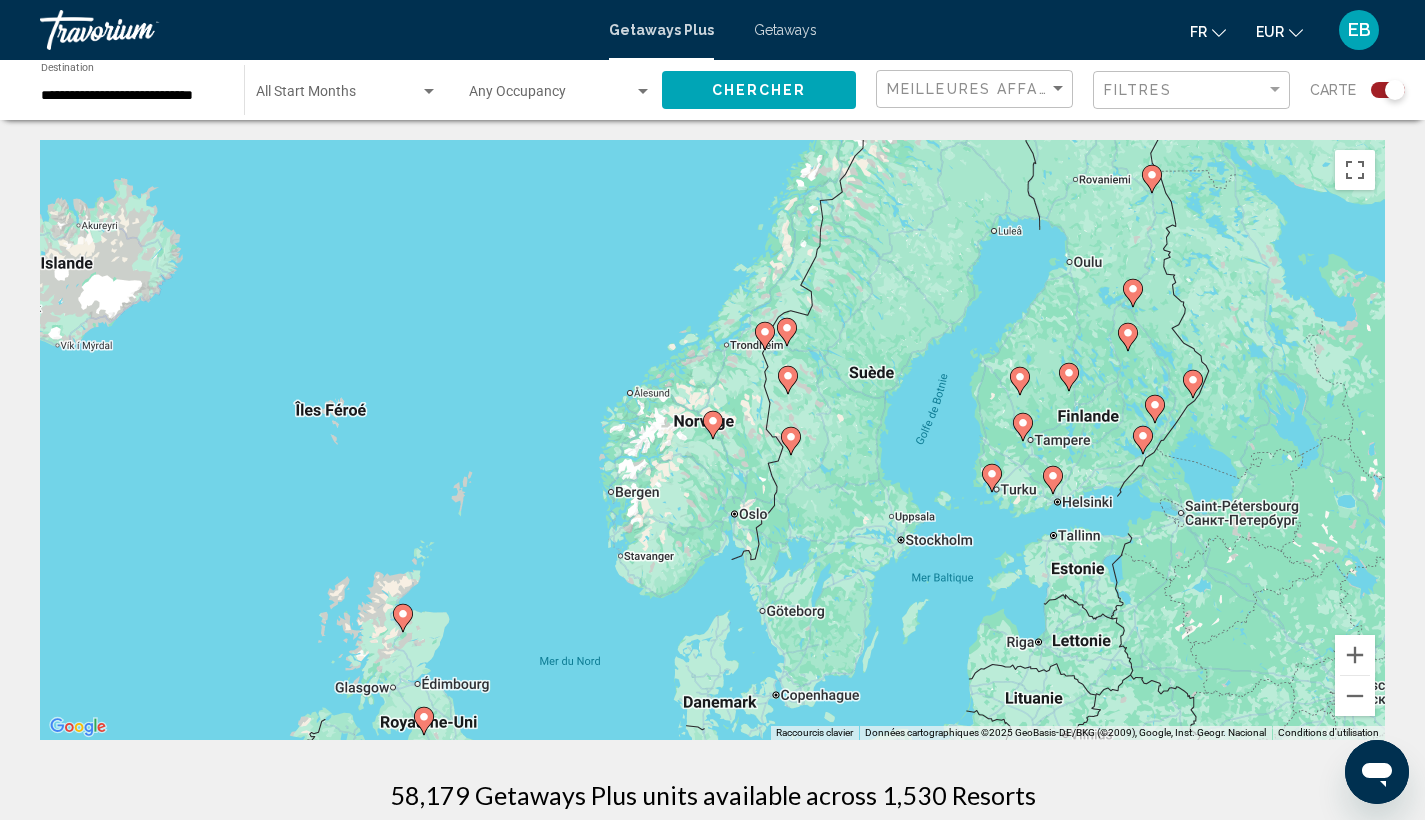 click 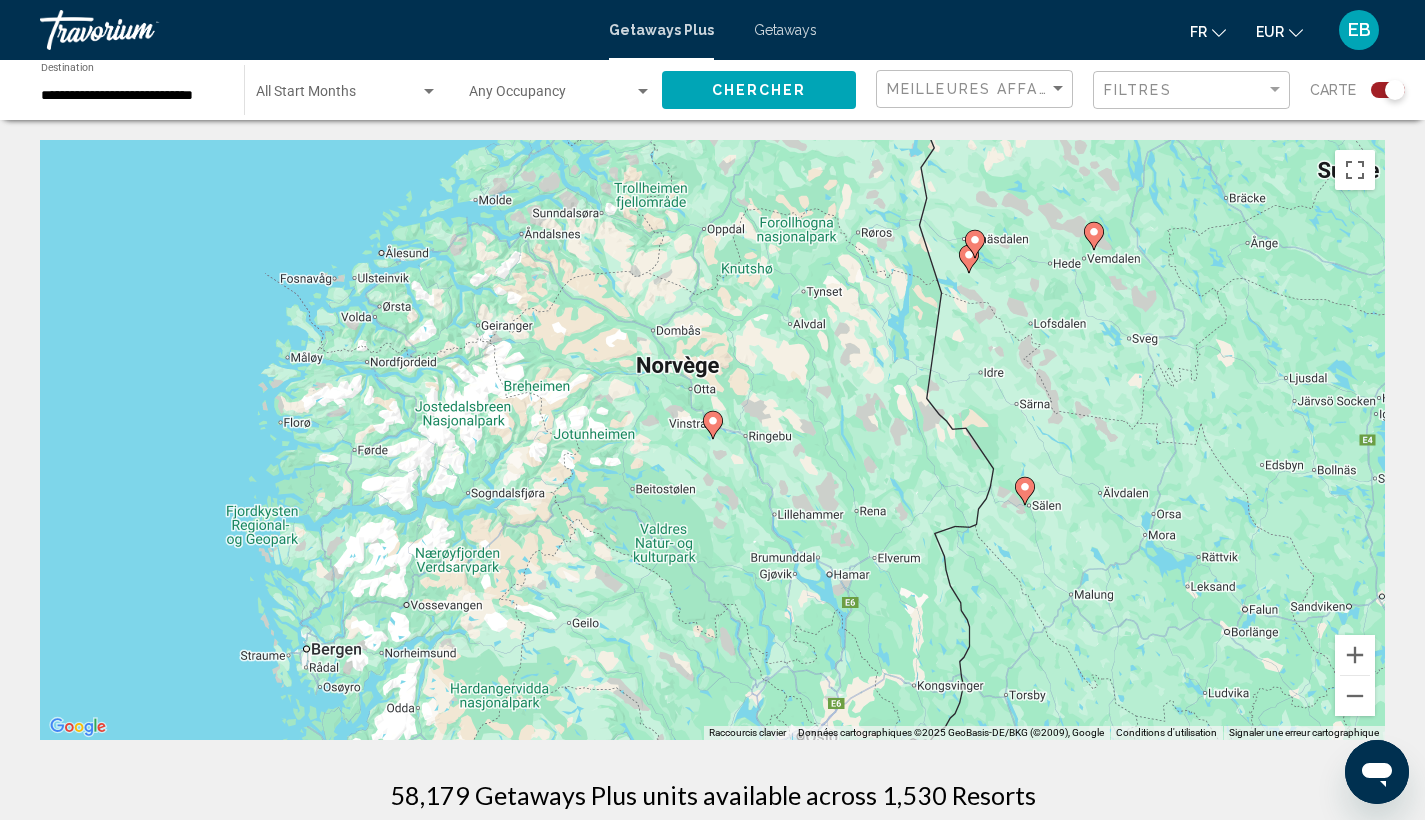 click 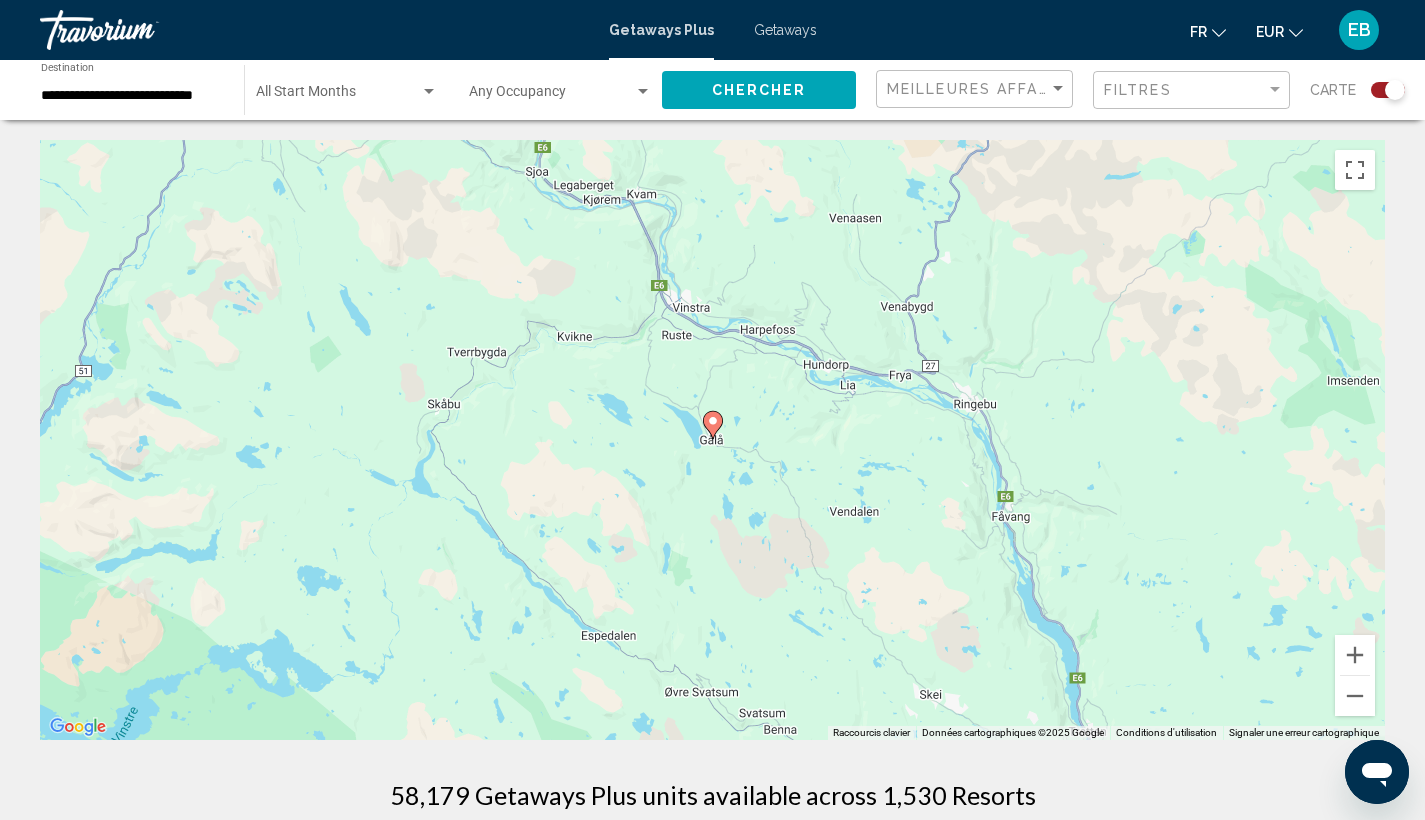 click 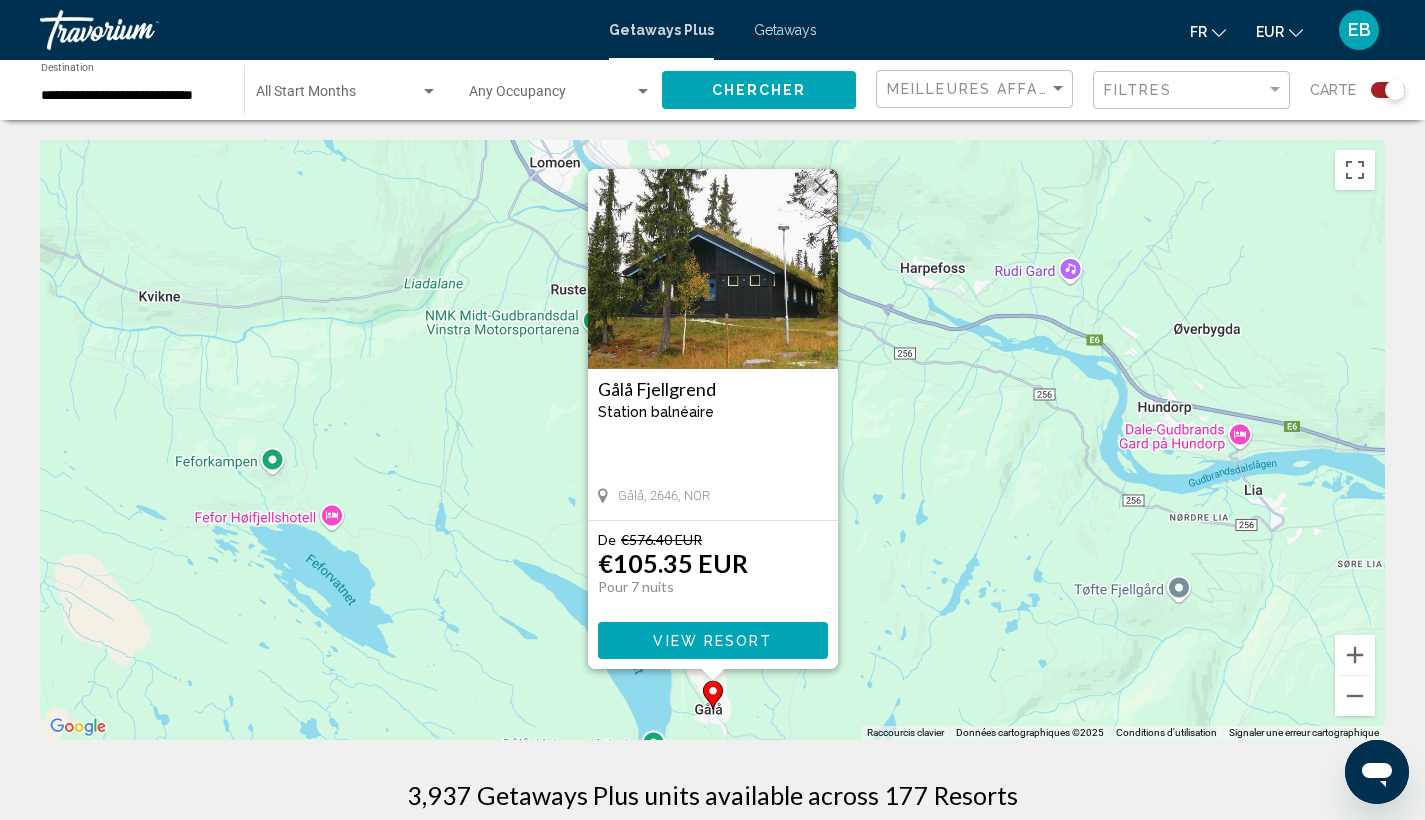click at bounding box center [821, 186] 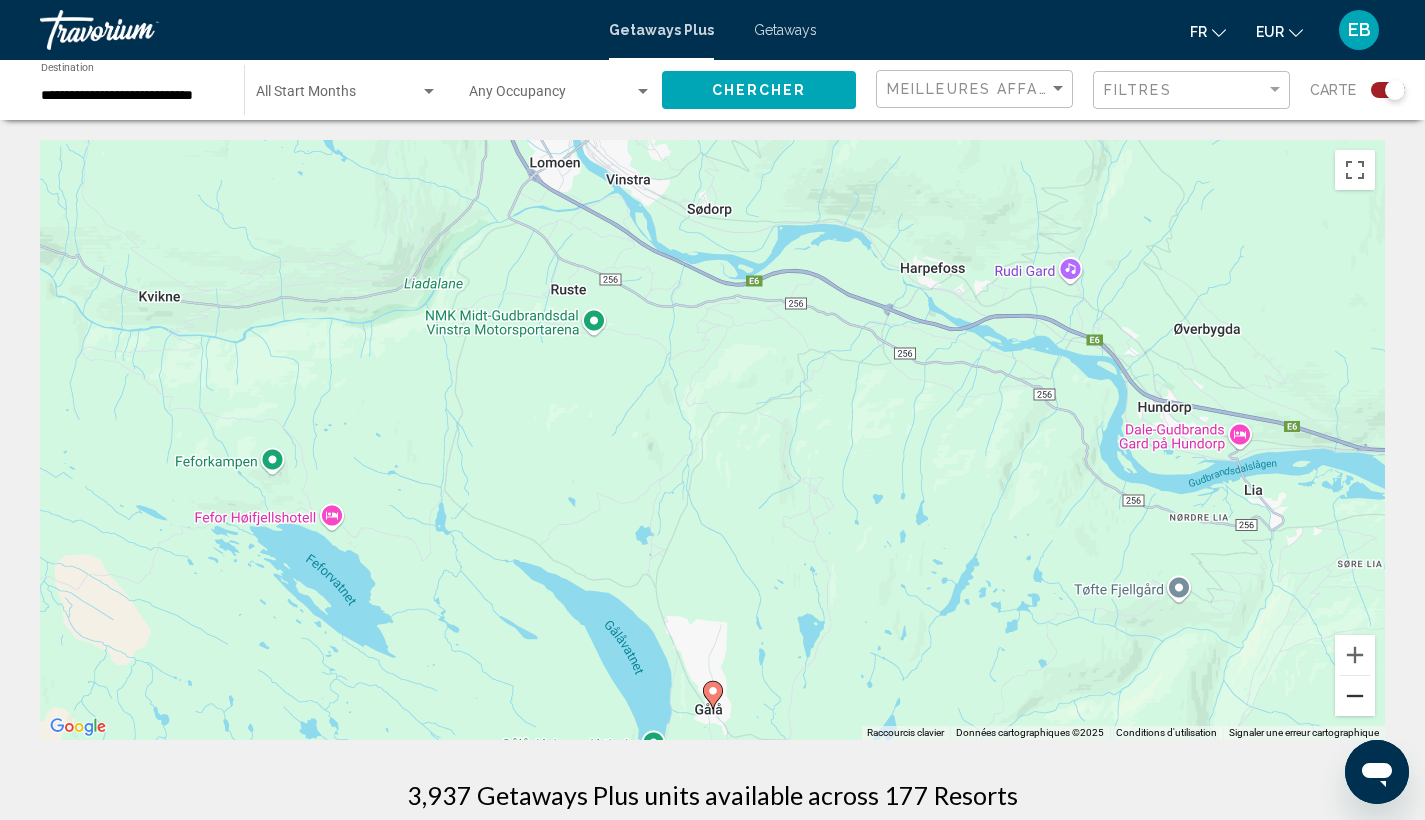 click at bounding box center (1355, 696) 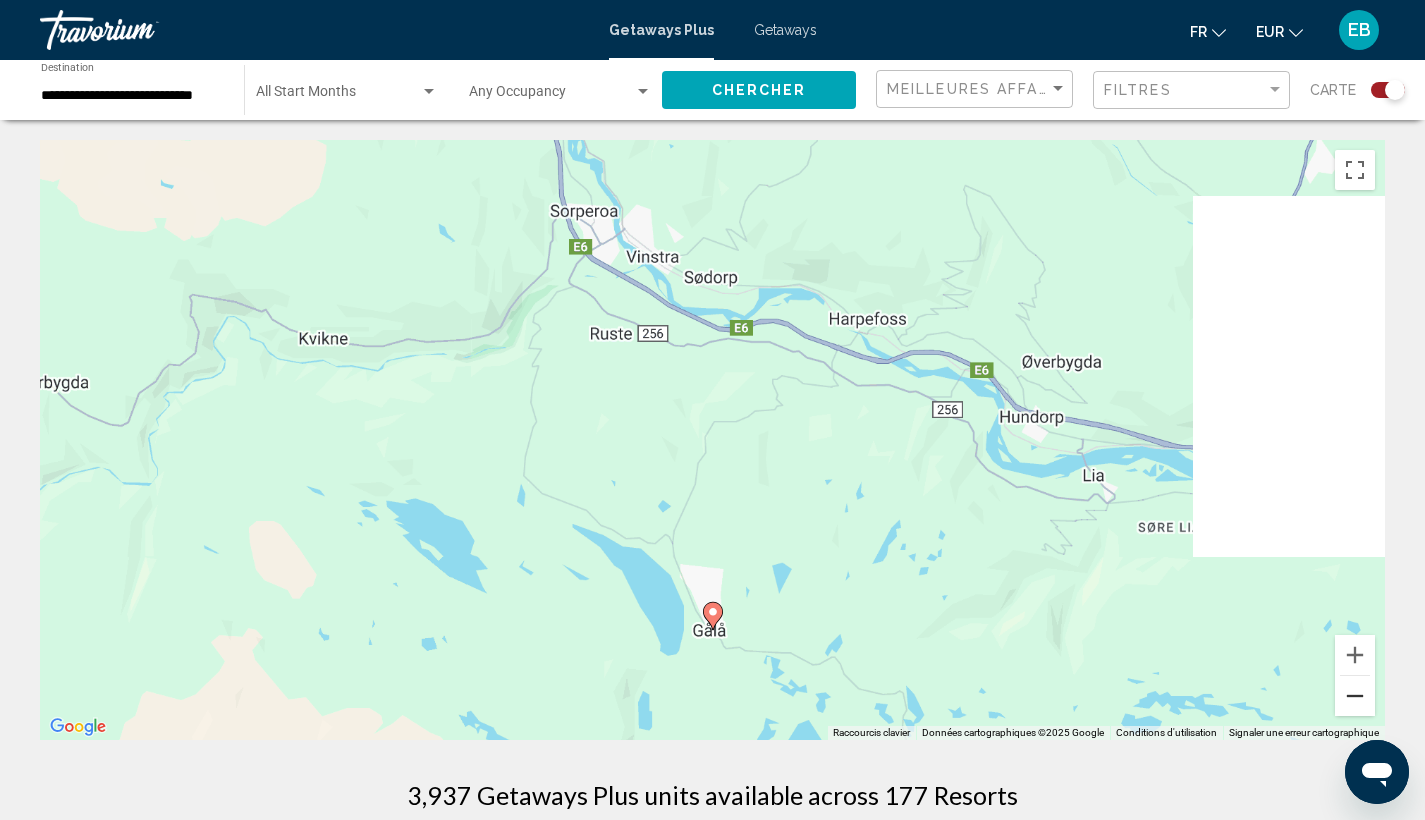 click at bounding box center (1355, 696) 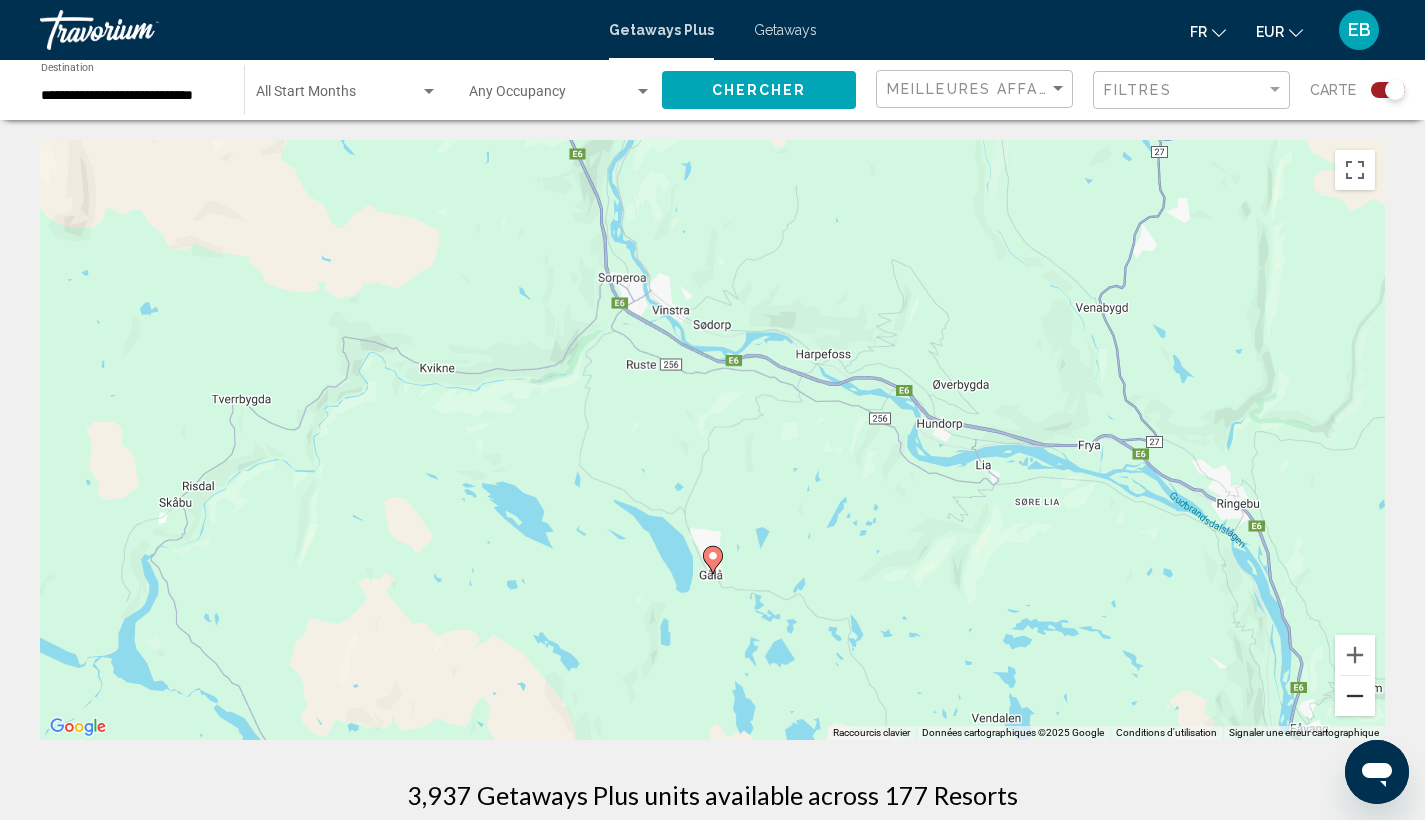 click at bounding box center [1355, 696] 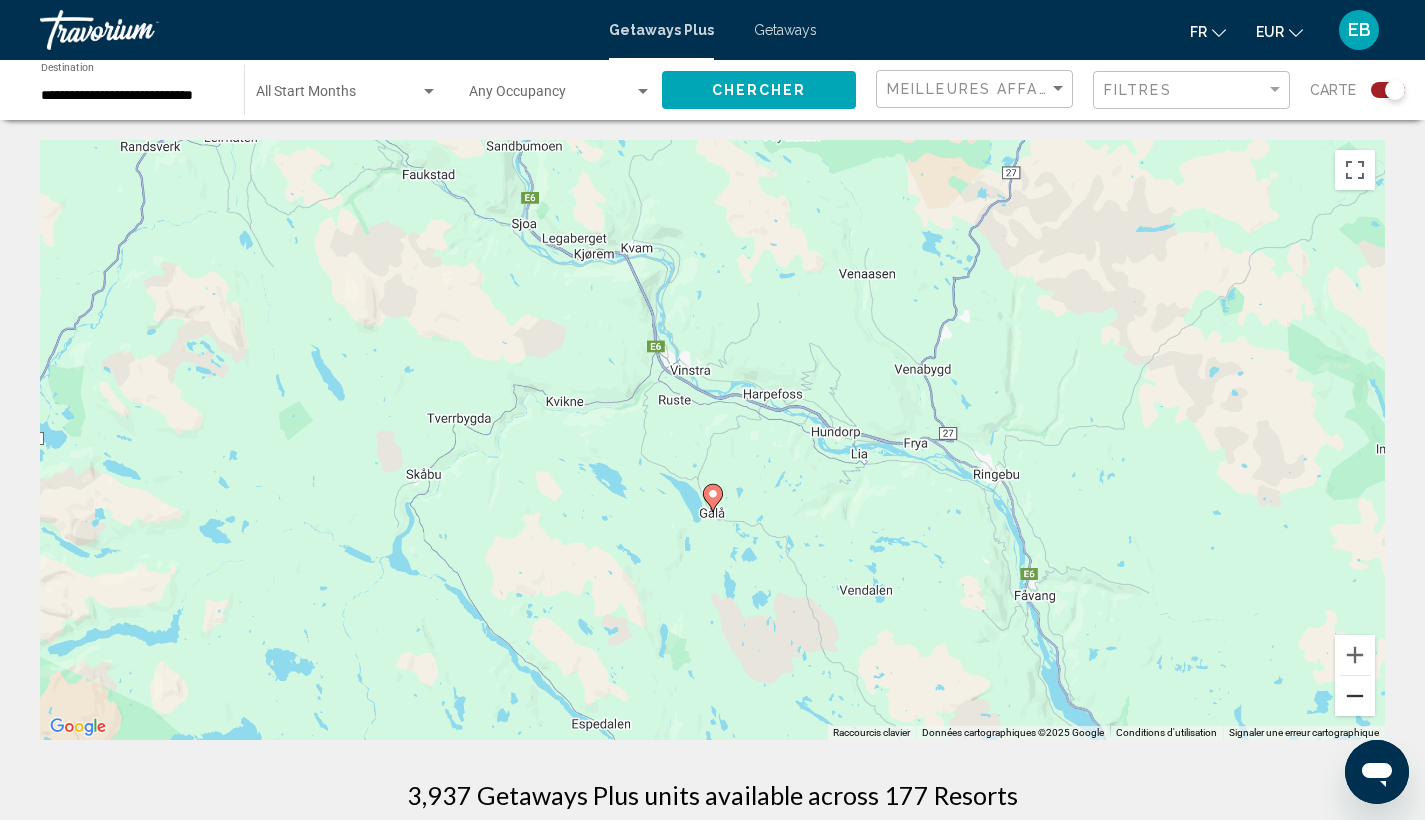 click at bounding box center [1355, 696] 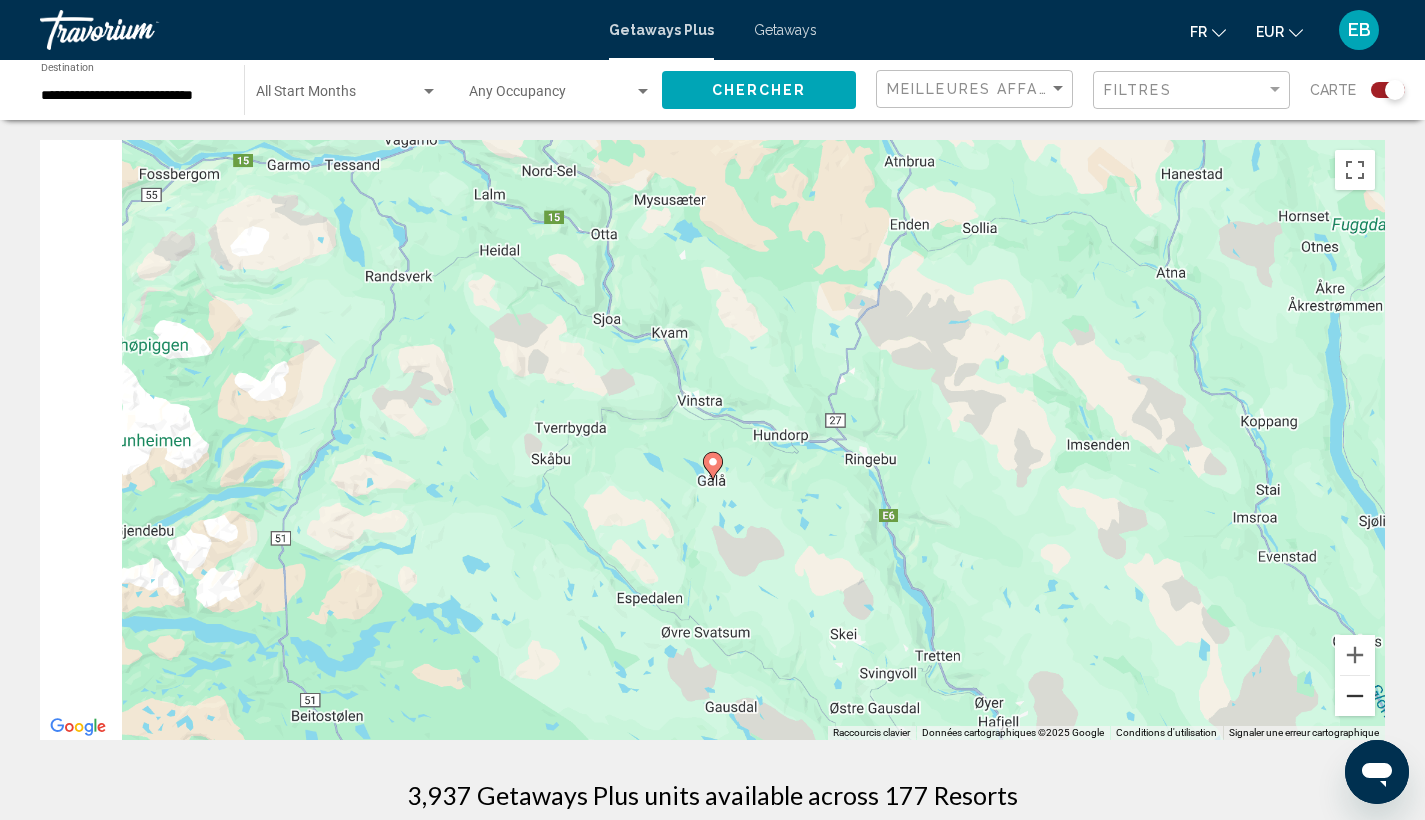click at bounding box center [1355, 696] 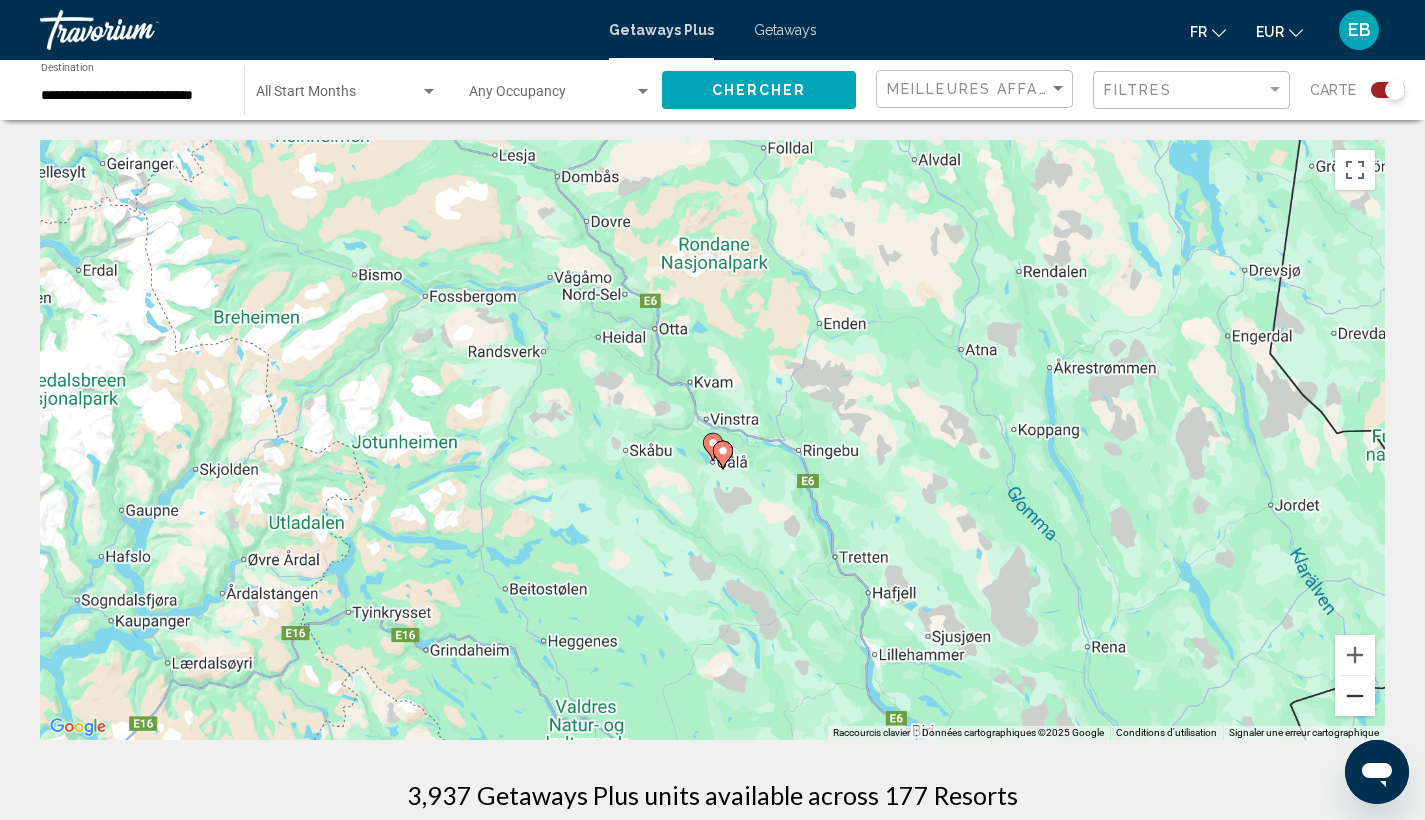 click at bounding box center [1355, 696] 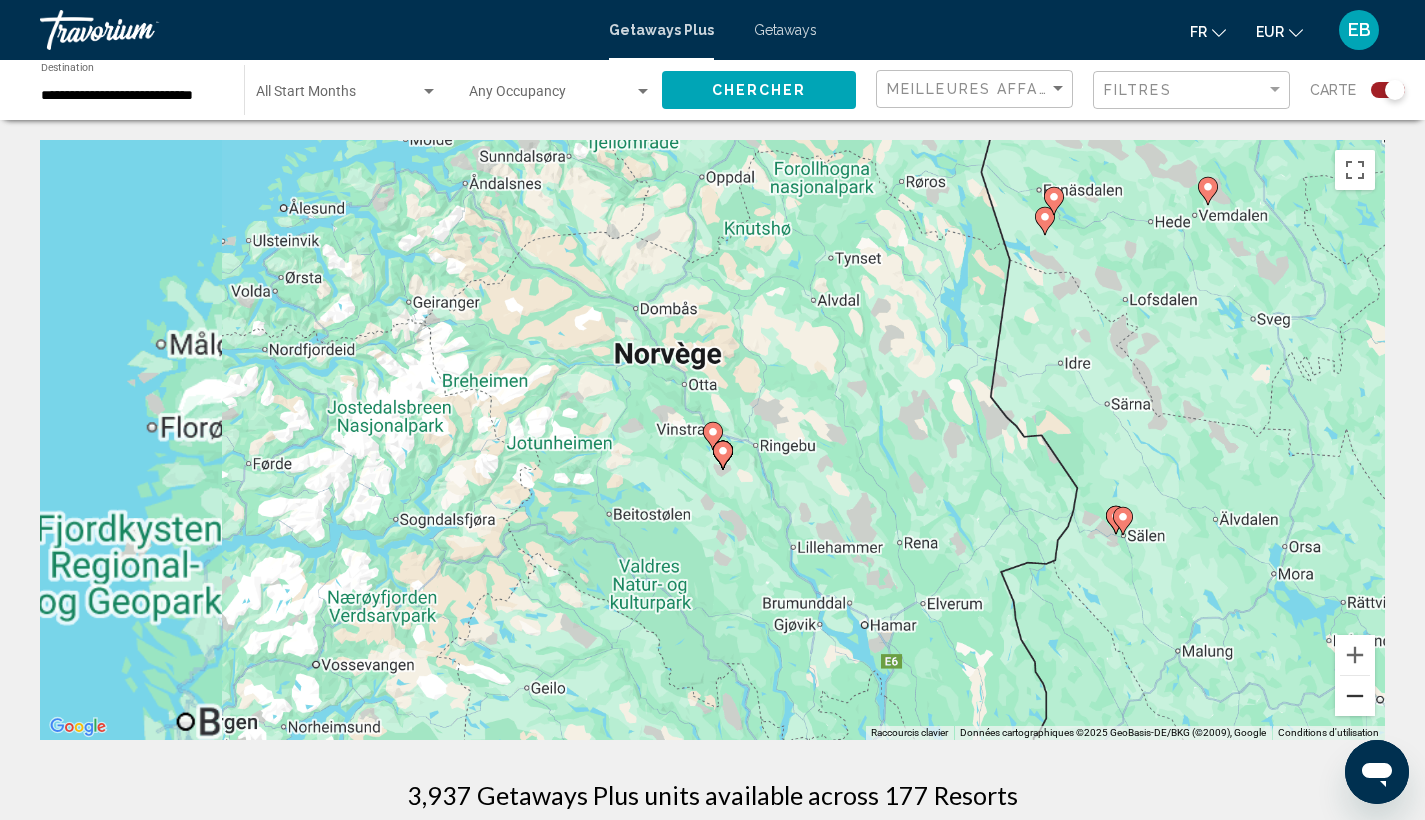 click at bounding box center [1355, 696] 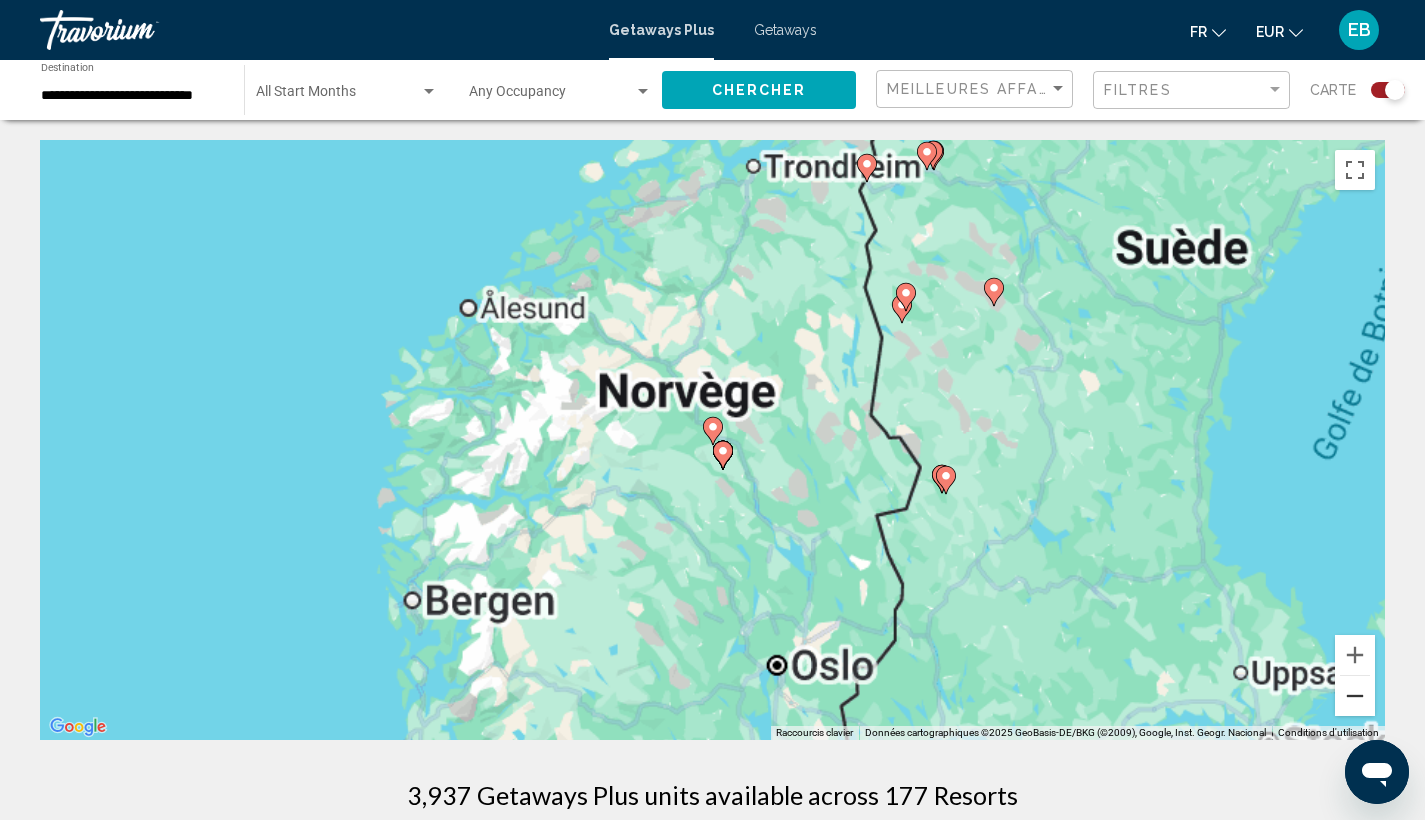 click at bounding box center [1355, 696] 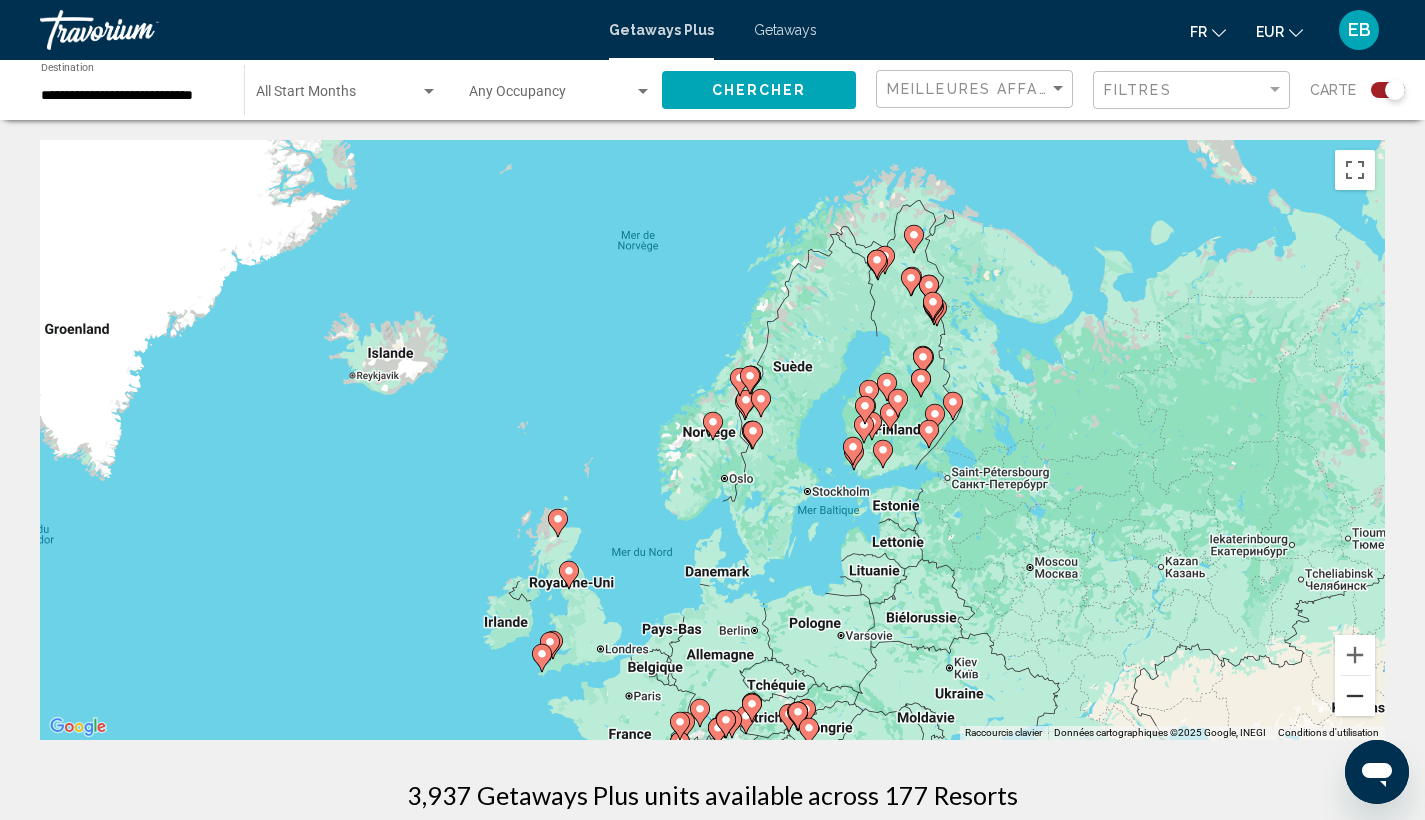 click at bounding box center (1355, 696) 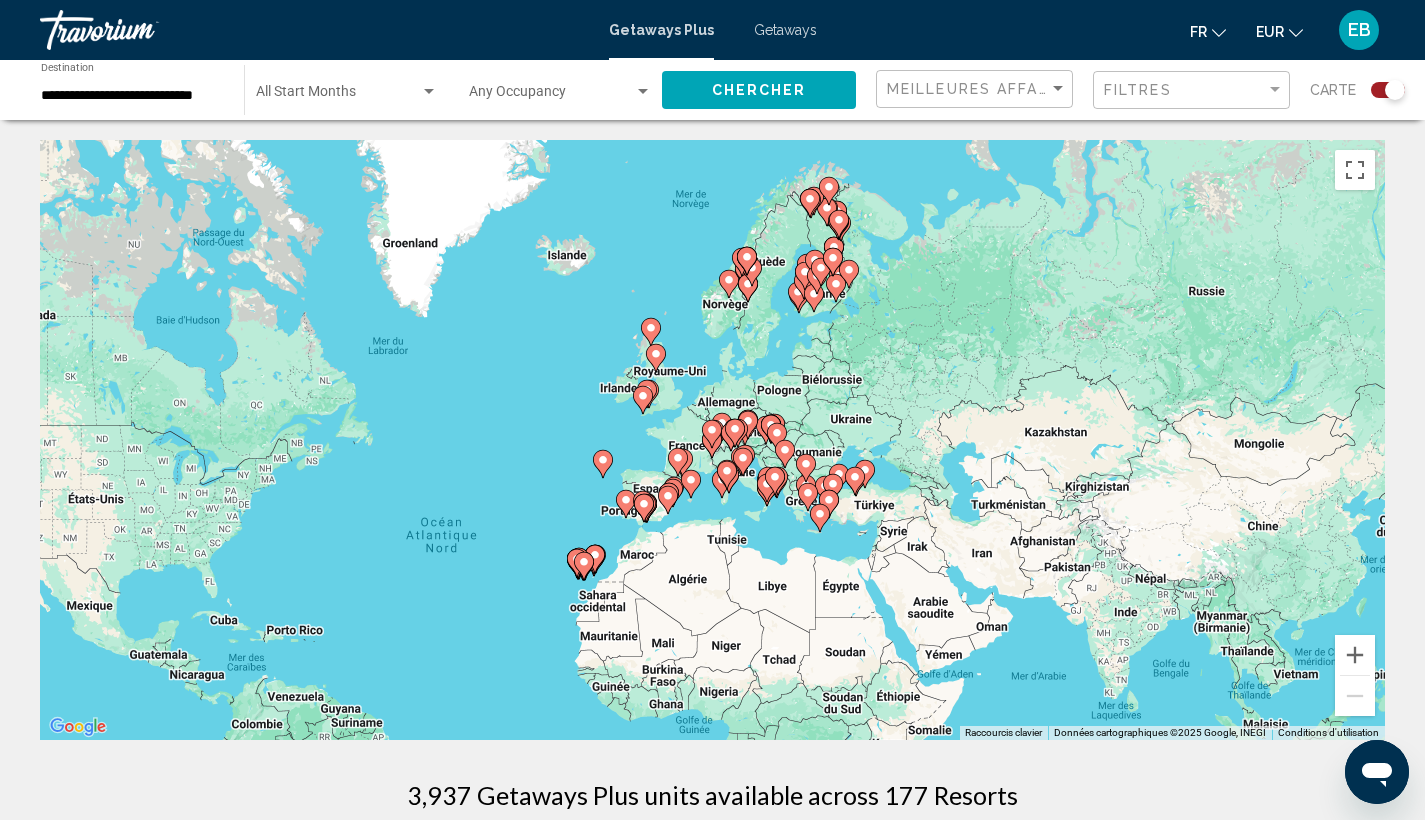 drag, startPoint x: 521, startPoint y: 633, endPoint x: 544, endPoint y: 477, distance: 157.6864 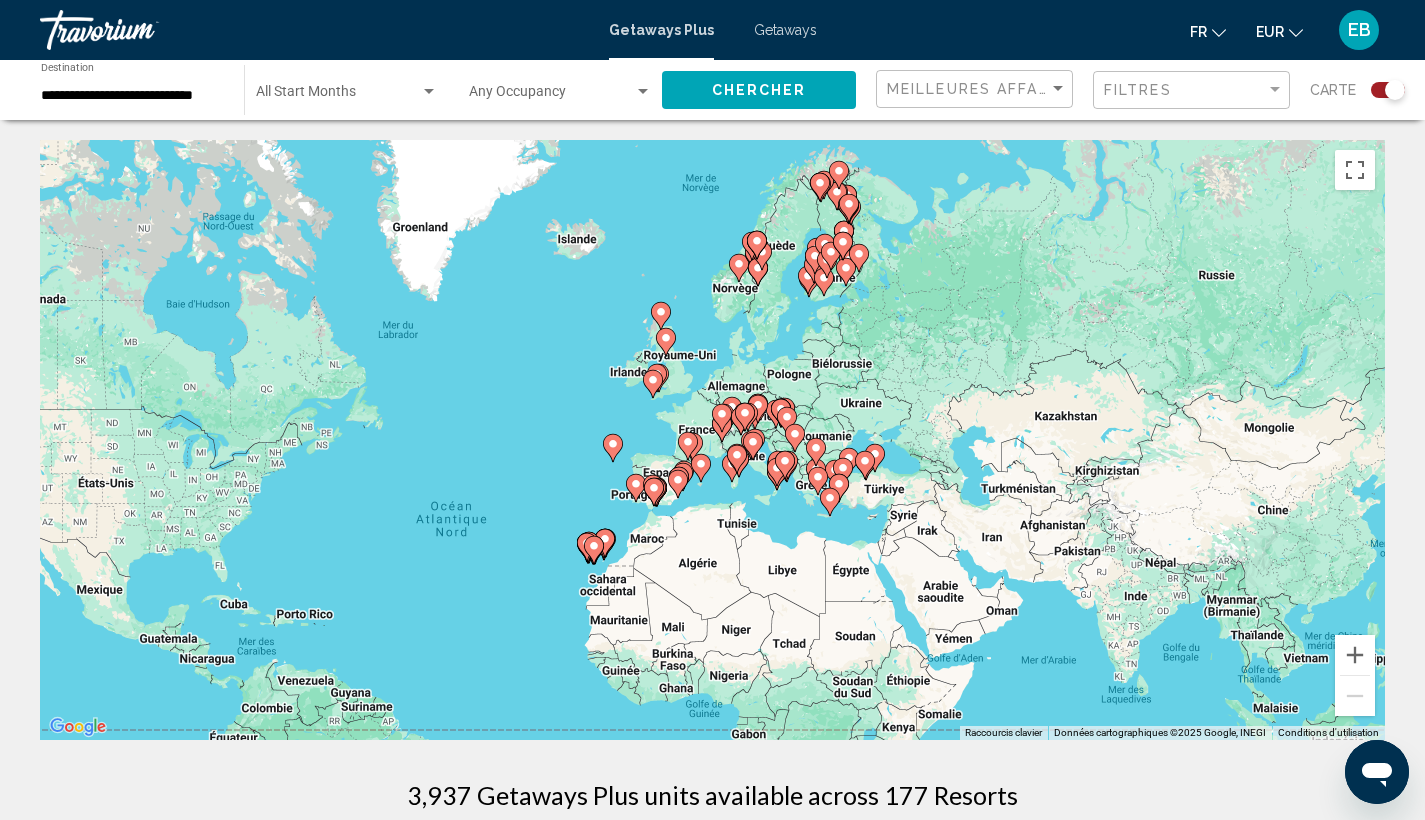 click on "Pour naviguer, appuyez sur les touches fléchées. Pour activer le glissement avec le clavier, appuyez sur Alt+Entrée. Une fois ce mode activé, utilisez les touches fléchées pour déplacer le repère. Pour valider le déplacement, appuyez sur Entrée. Pour annuler, appuyez sur Échap." at bounding box center [712, 440] 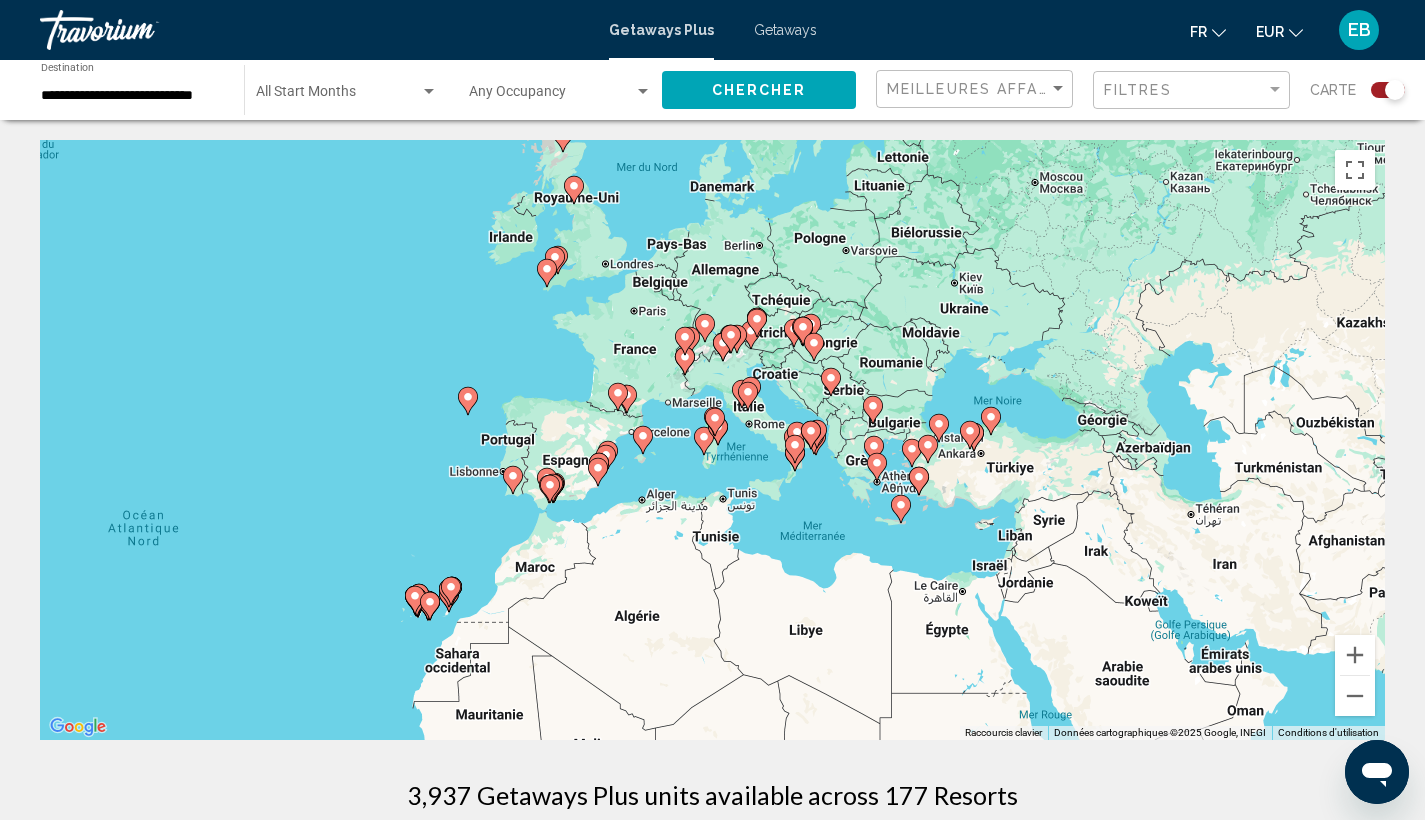 click on "Pour naviguer, appuyez sur les touches fléchées. Pour activer le glissement avec le clavier, appuyez sur Alt+Entrée. Une fois ce mode activé, utilisez les touches fléchées pour déplacer le repère. Pour valider le déplacement, appuyez sur Entrée. Pour annuler, appuyez sur Échap." at bounding box center [712, 440] 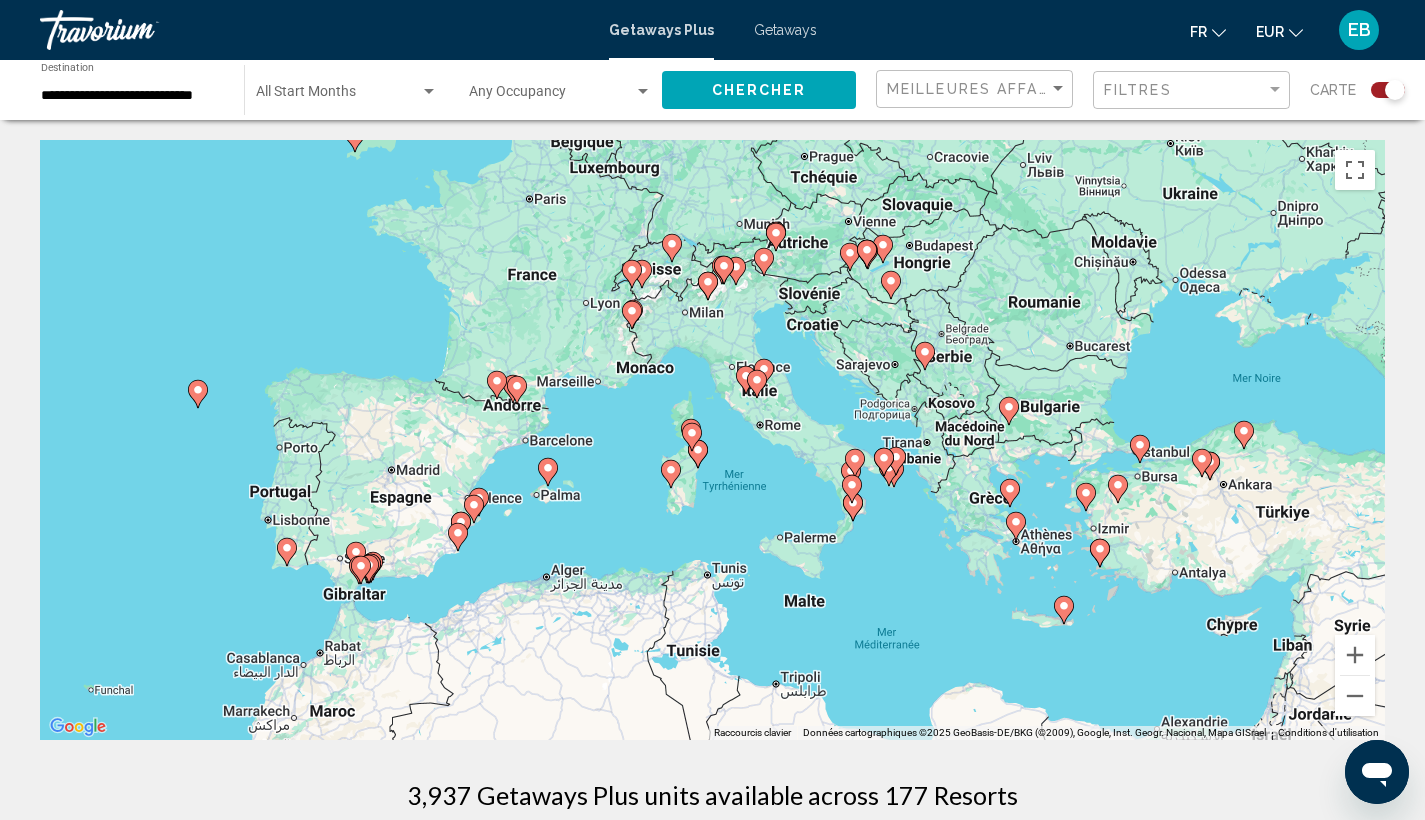drag, startPoint x: 757, startPoint y: 440, endPoint x: 762, endPoint y: 621, distance: 181.06905 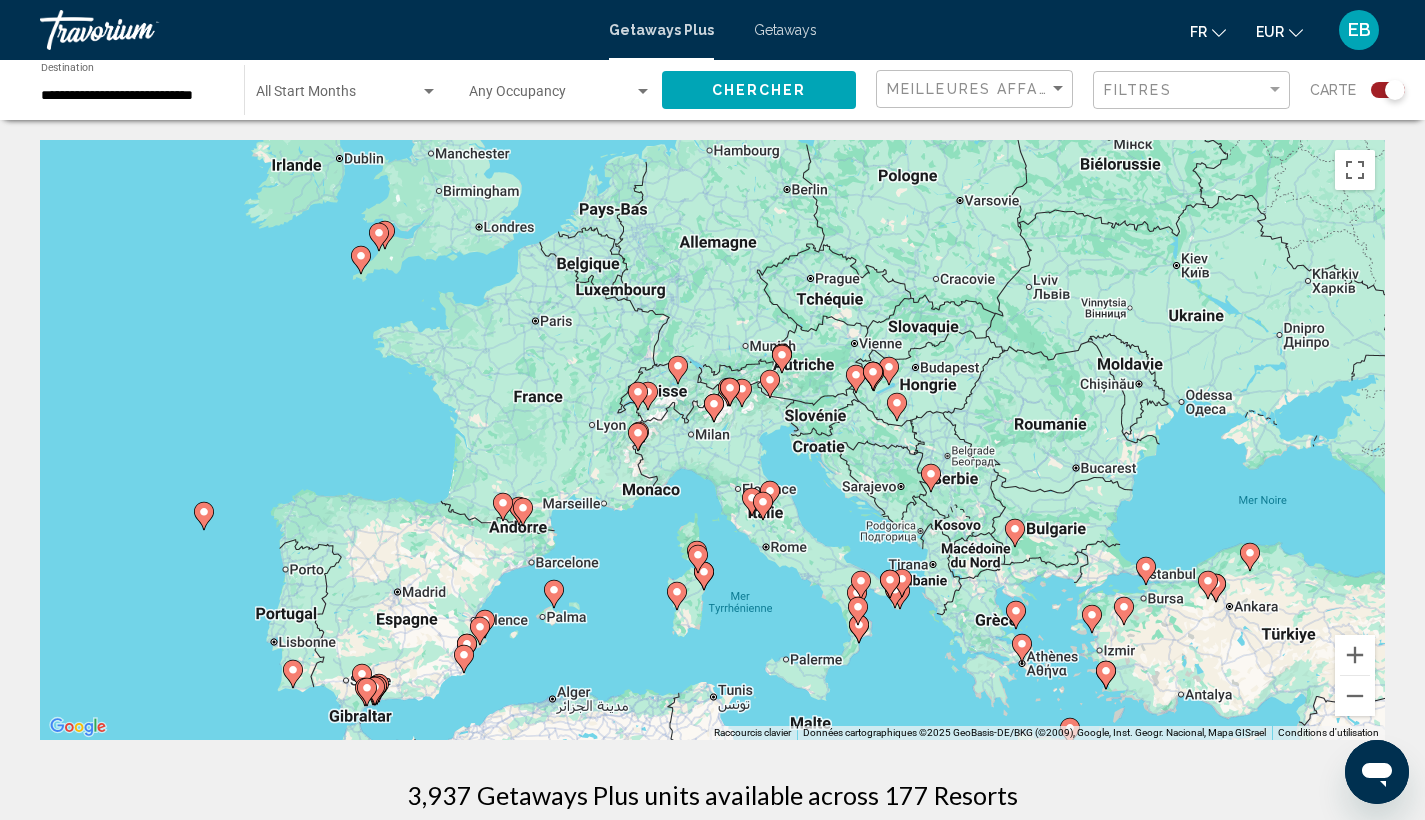 click on "Pour naviguer, appuyez sur les touches fléchées. Pour activer le glissement avec le clavier, appuyez sur Alt+Entrée. Une fois ce mode activé, utilisez les touches fléchées pour déplacer le repère. Pour valider le déplacement, appuyez sur Entrée. Pour annuler, appuyez sur Échap." at bounding box center [712, 440] 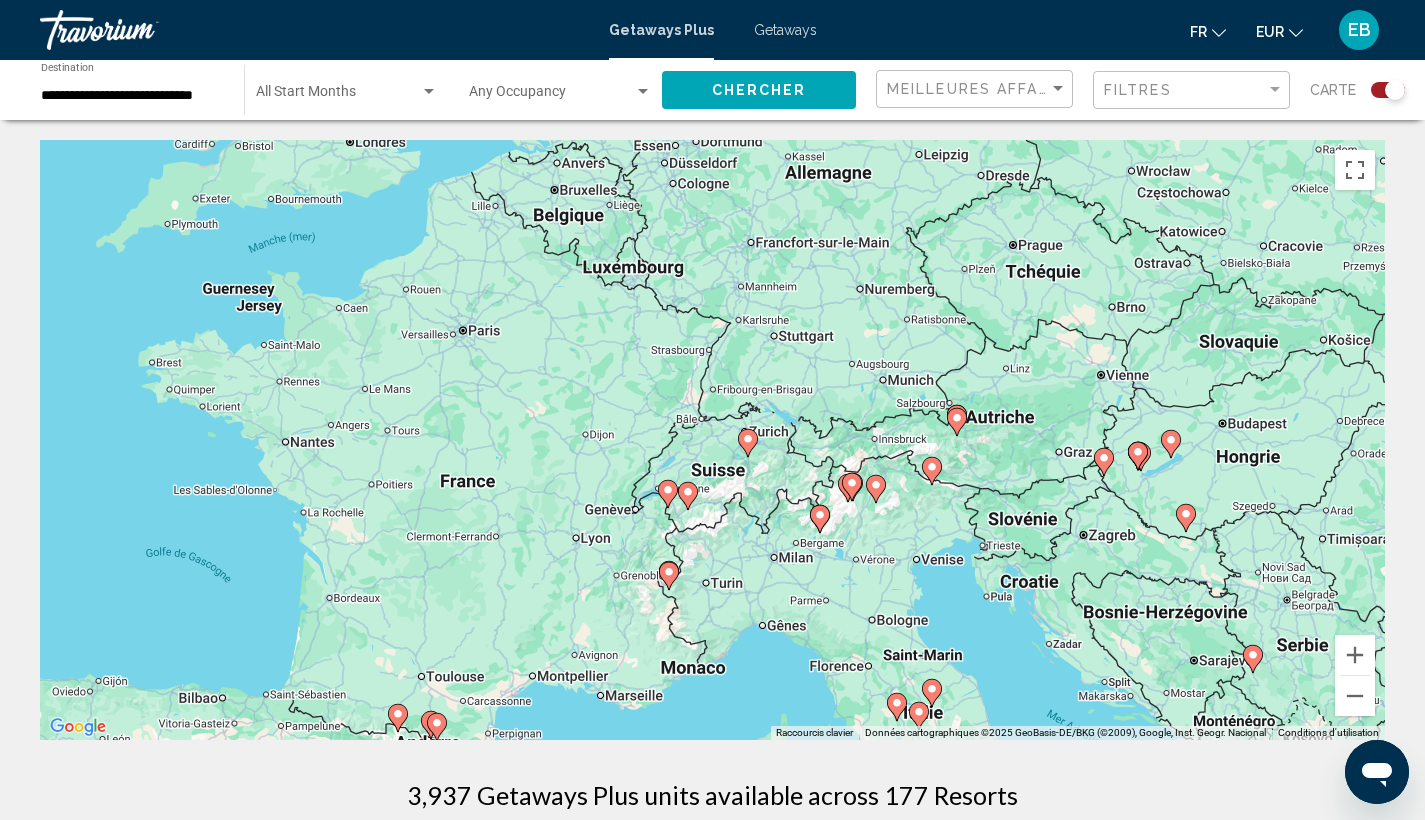 drag, startPoint x: 595, startPoint y: 409, endPoint x: 763, endPoint y: 679, distance: 318 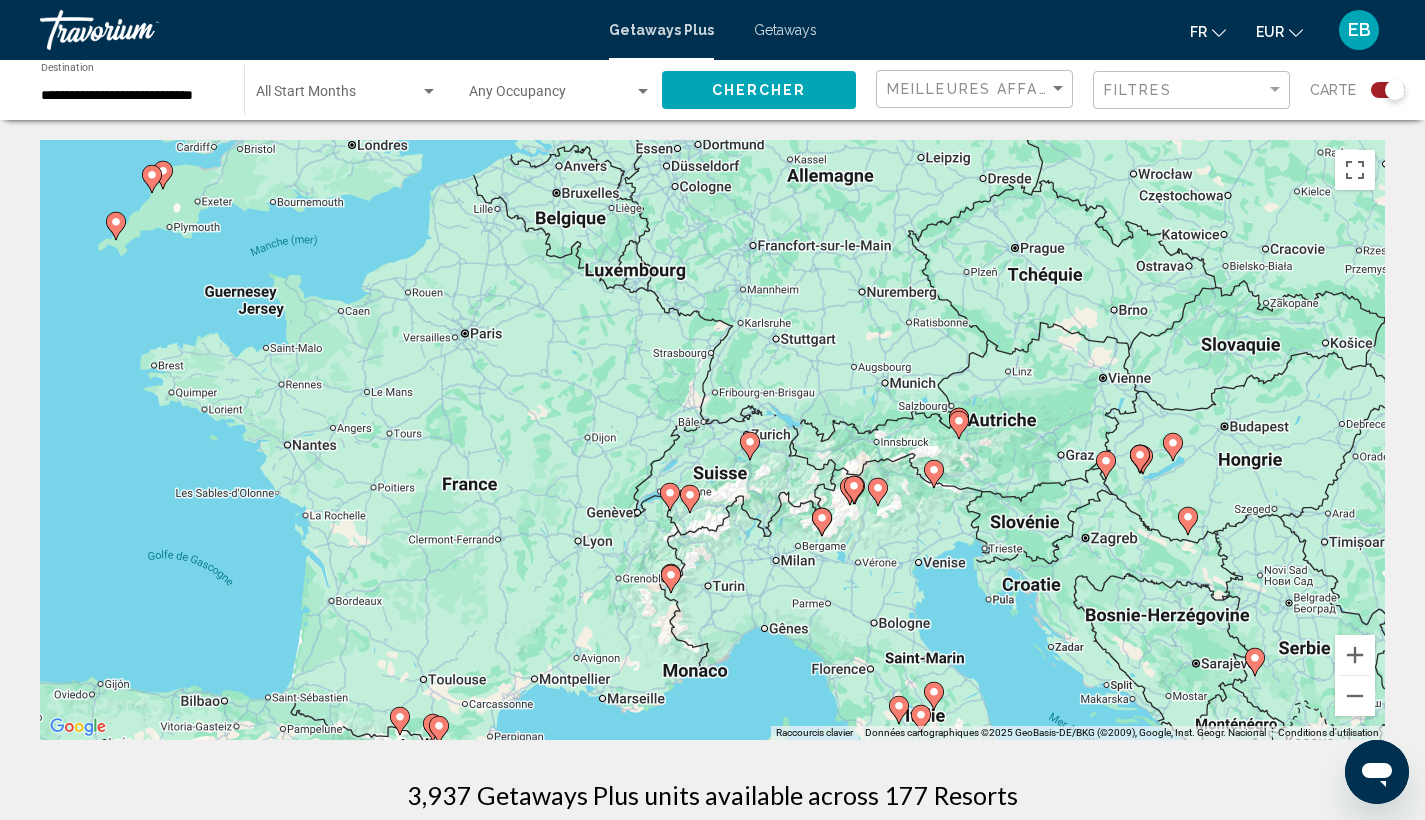 click on "Pour naviguer, appuyez sur les touches fléchées. Pour activer le glissement avec le clavier, appuyez sur Alt+Entrée. Une fois ce mode activé, utilisez les touches fléchées pour déplacer le repère. Pour valider le déplacement, appuyez sur Entrée. Pour annuler, appuyez sur Échap." at bounding box center [712, 440] 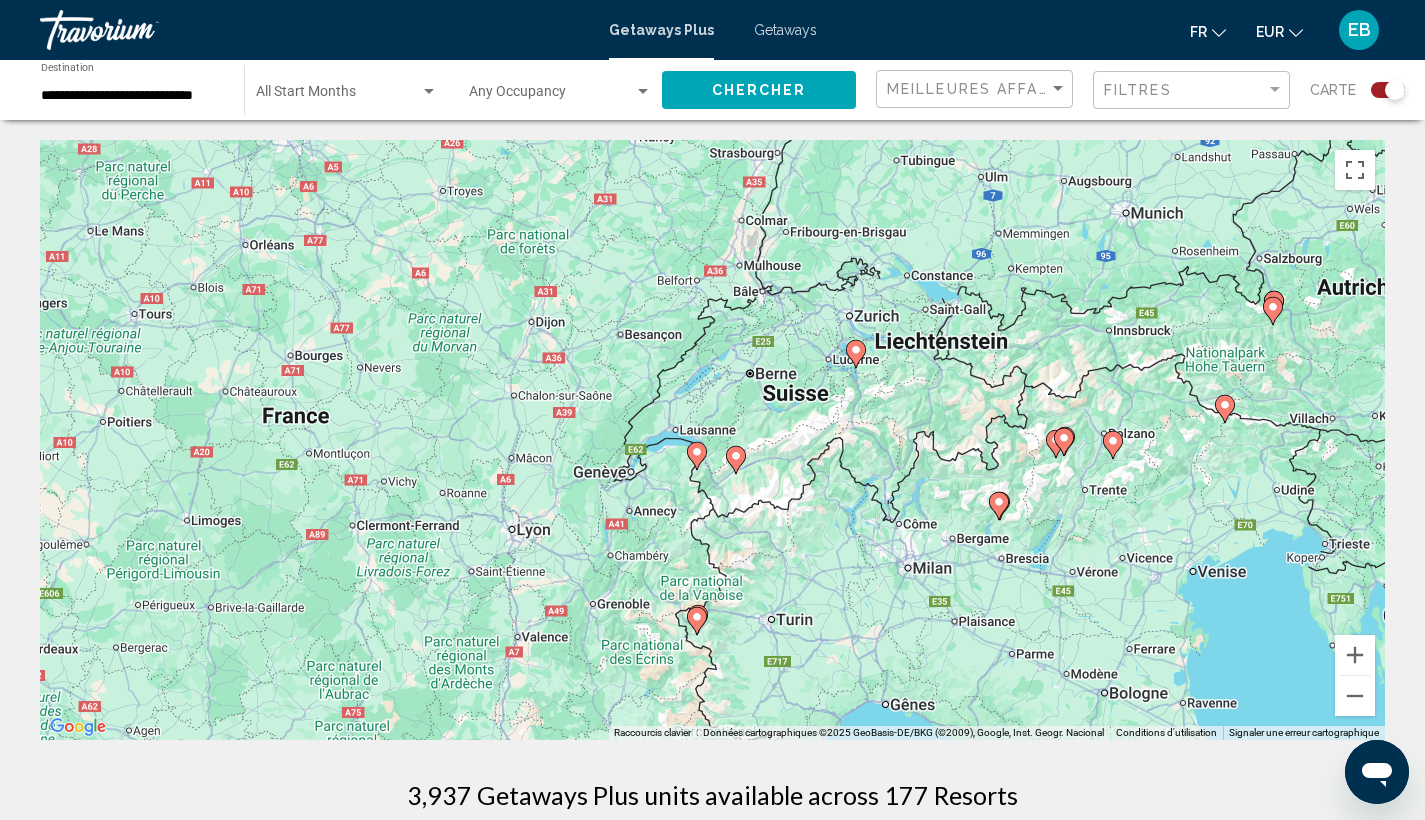 click 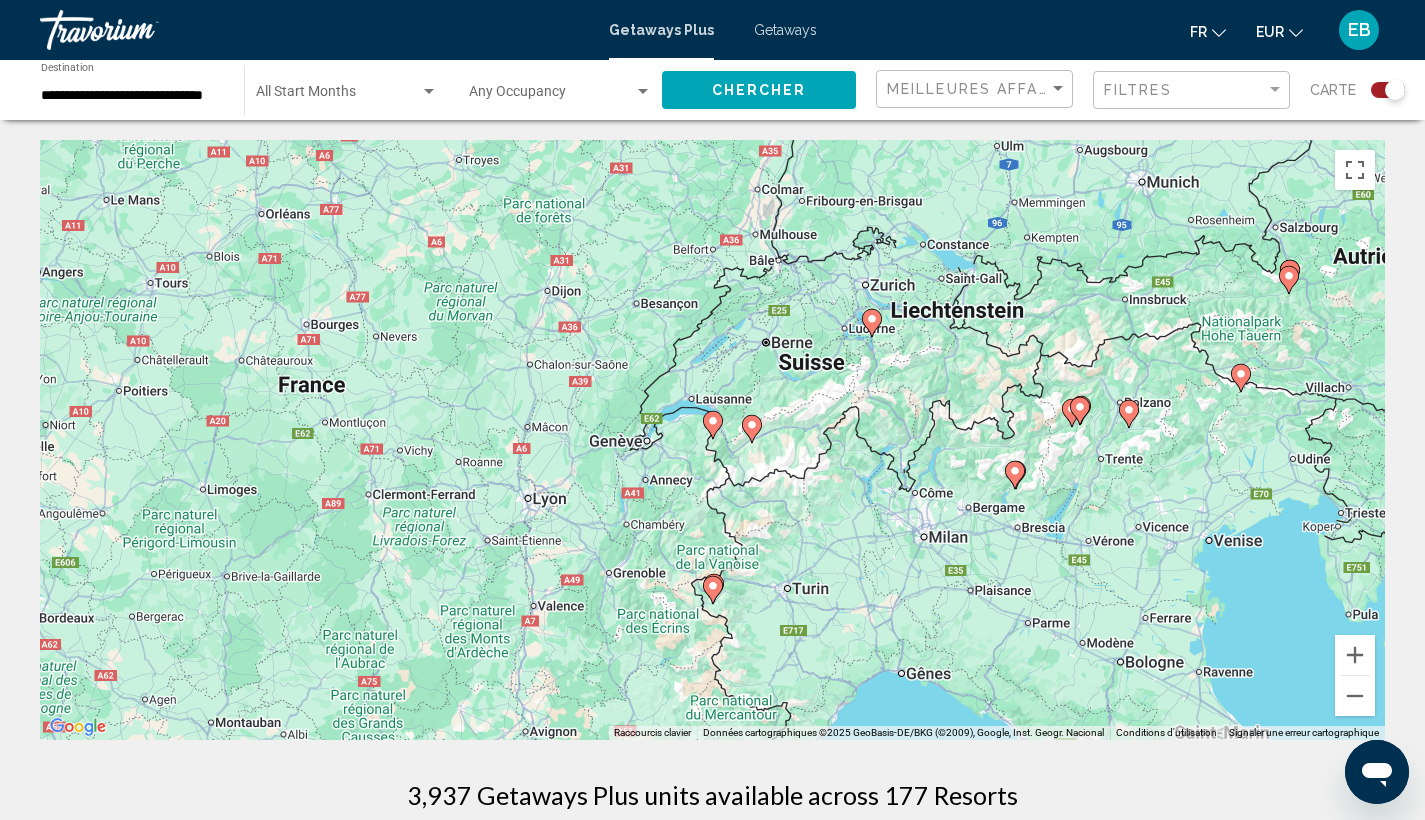 click at bounding box center (752, 429) 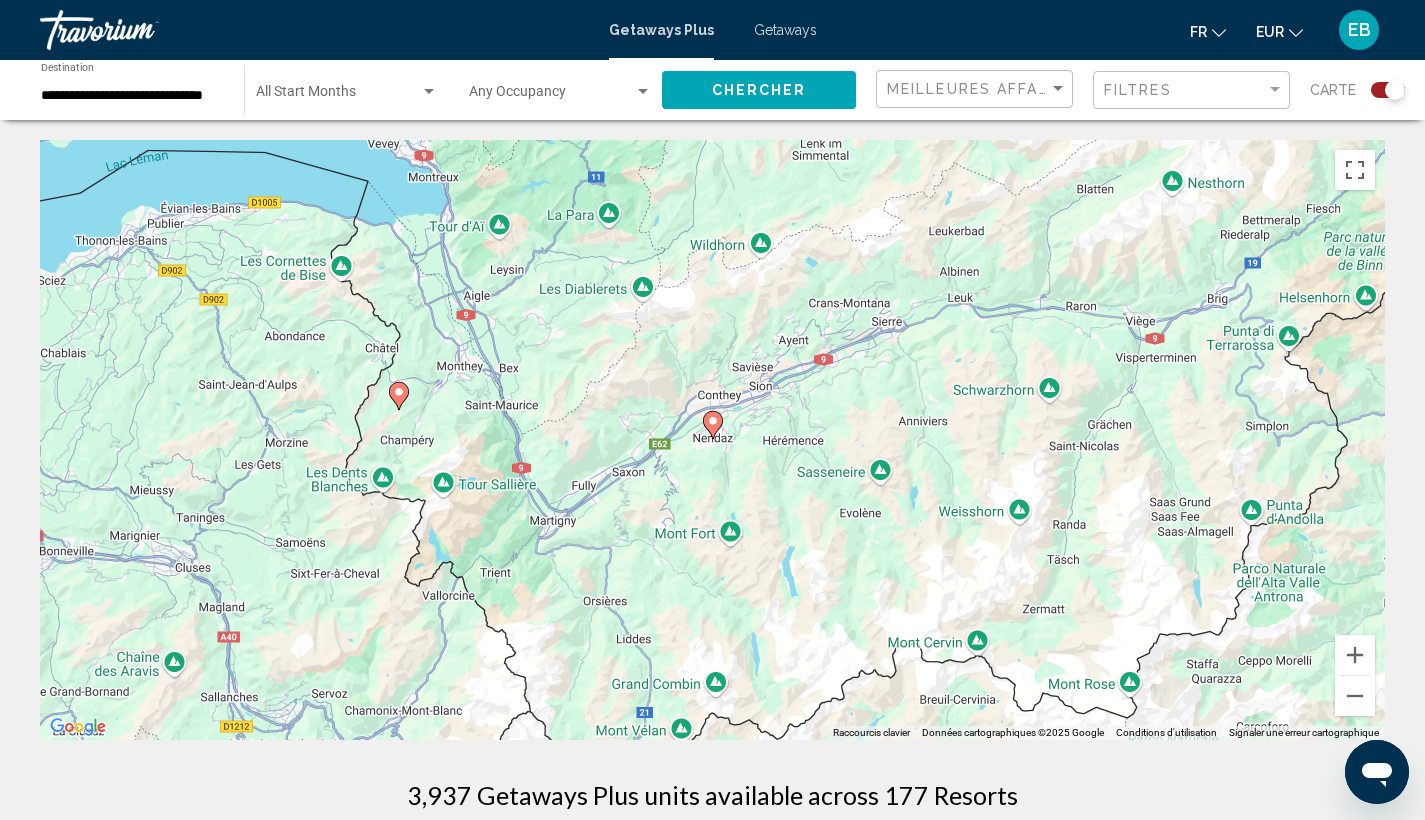 drag, startPoint x: 613, startPoint y: 468, endPoint x: 976, endPoint y: 590, distance: 382.953 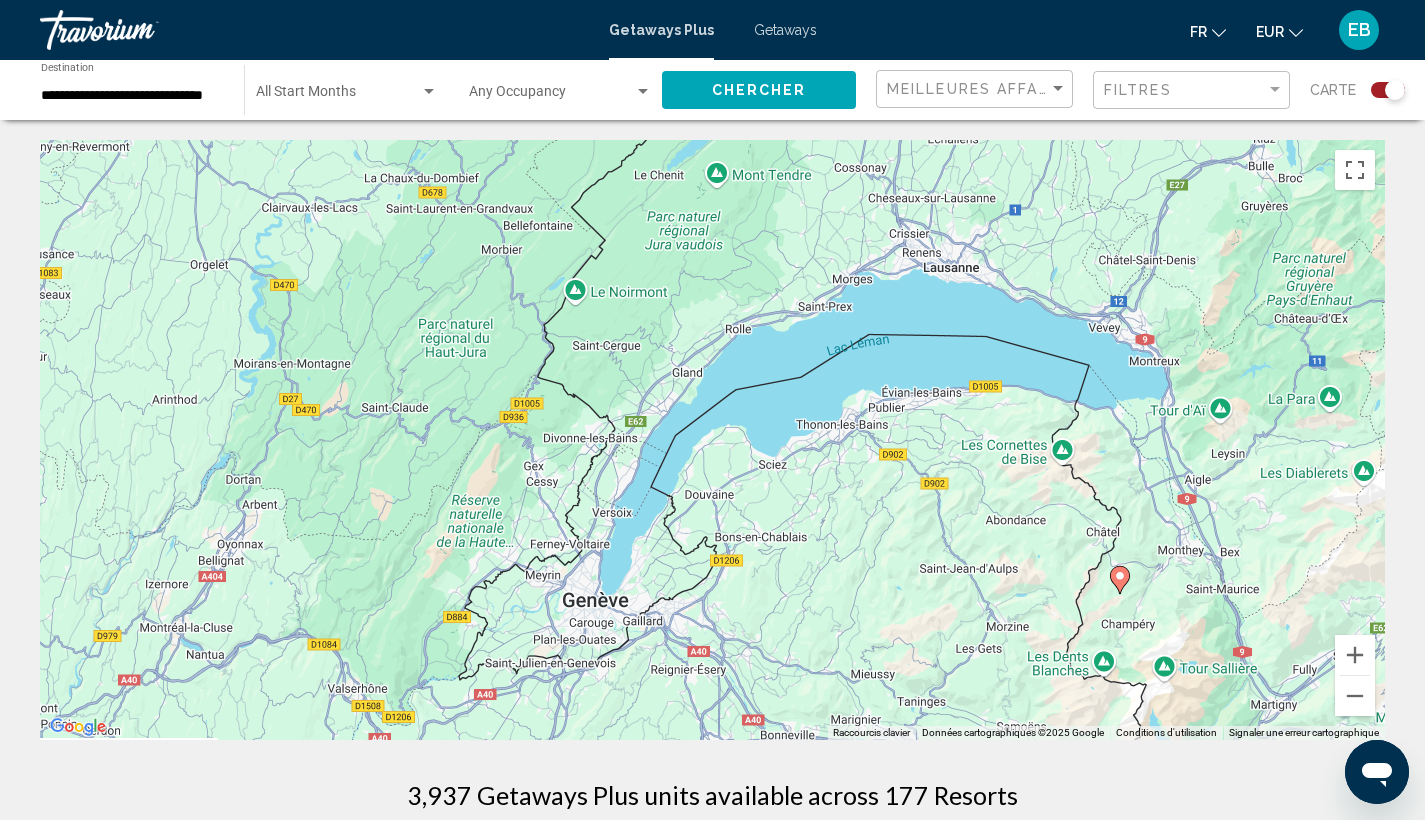 drag, startPoint x: 970, startPoint y: 598, endPoint x: 767, endPoint y: 453, distance: 249.46744 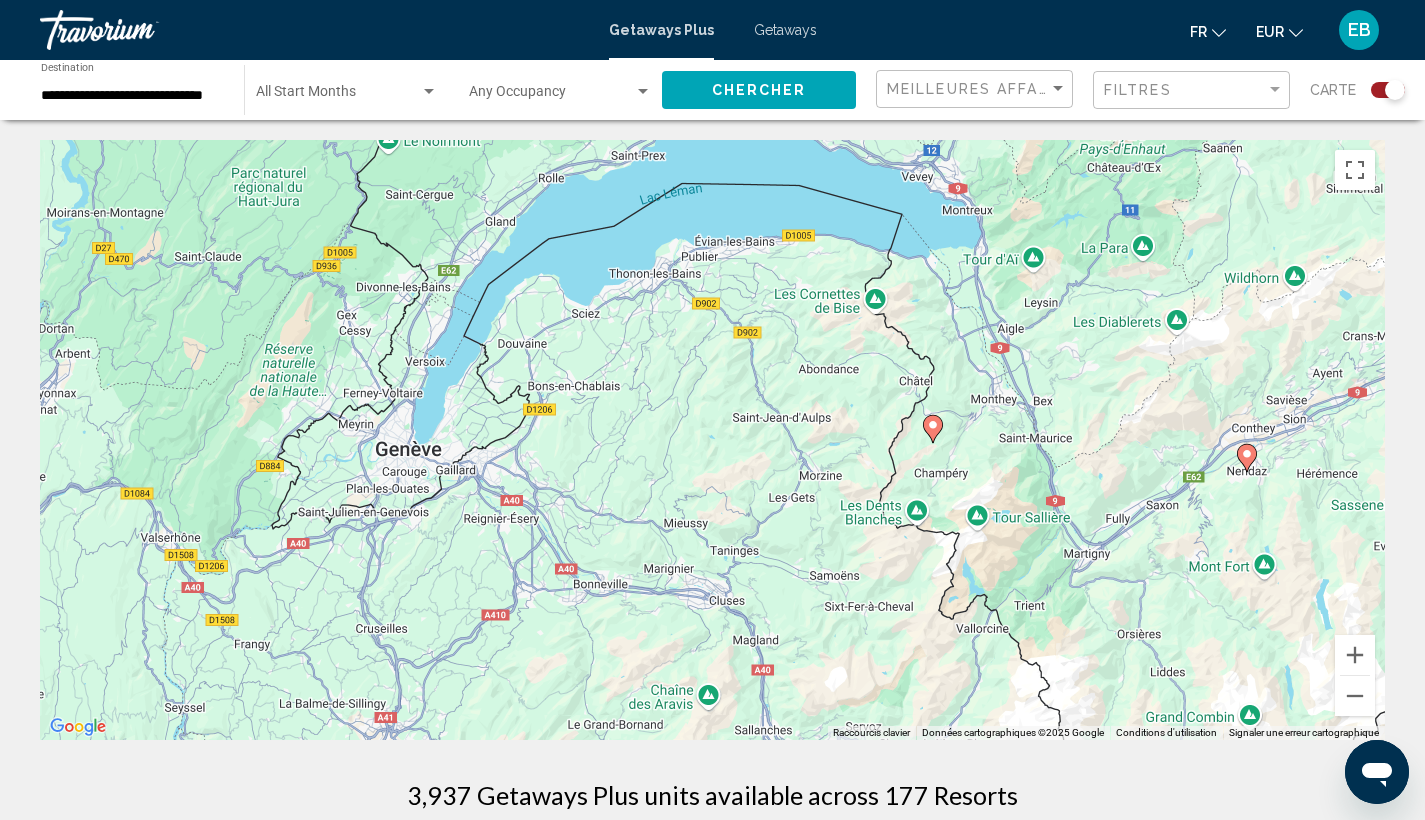 click 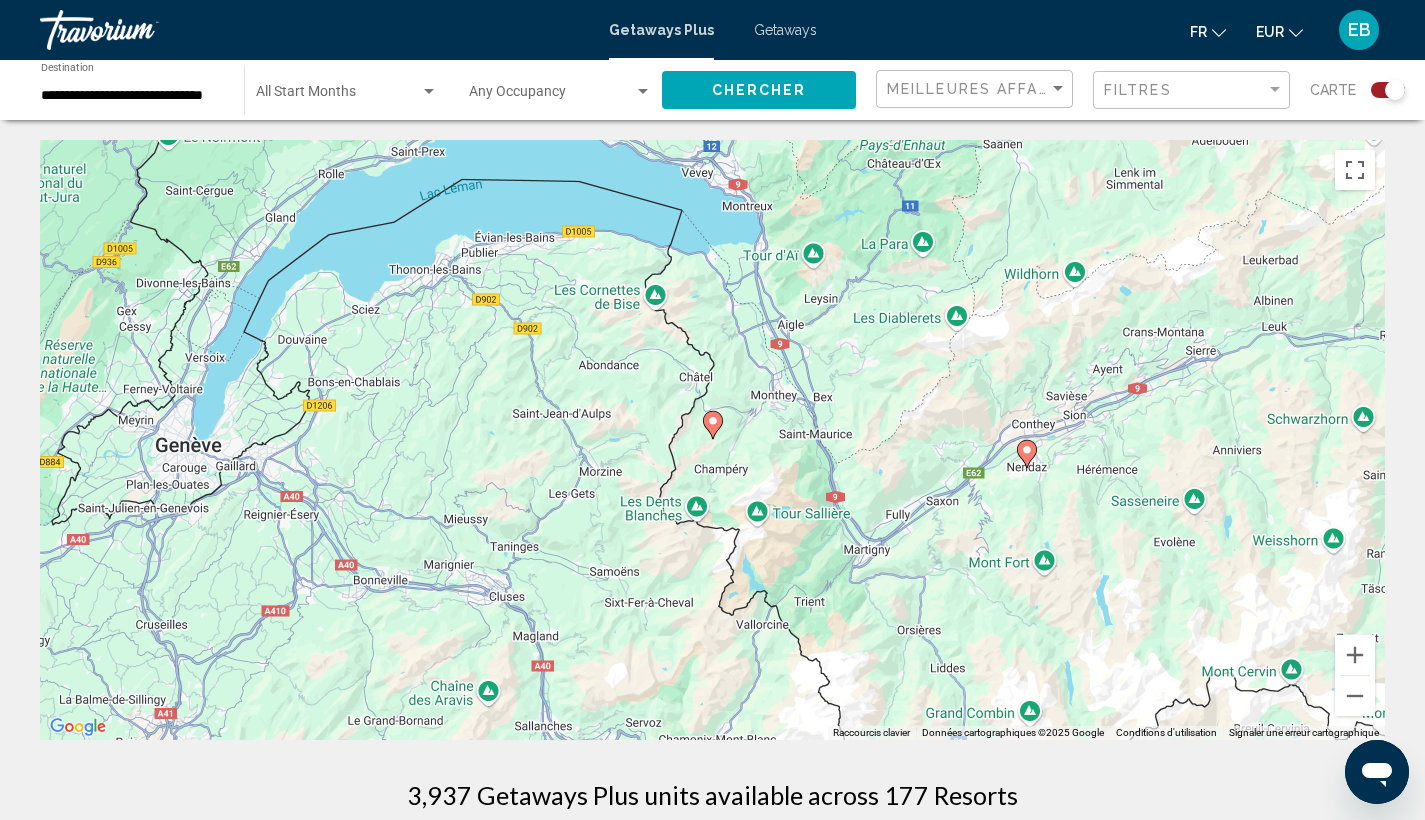 click 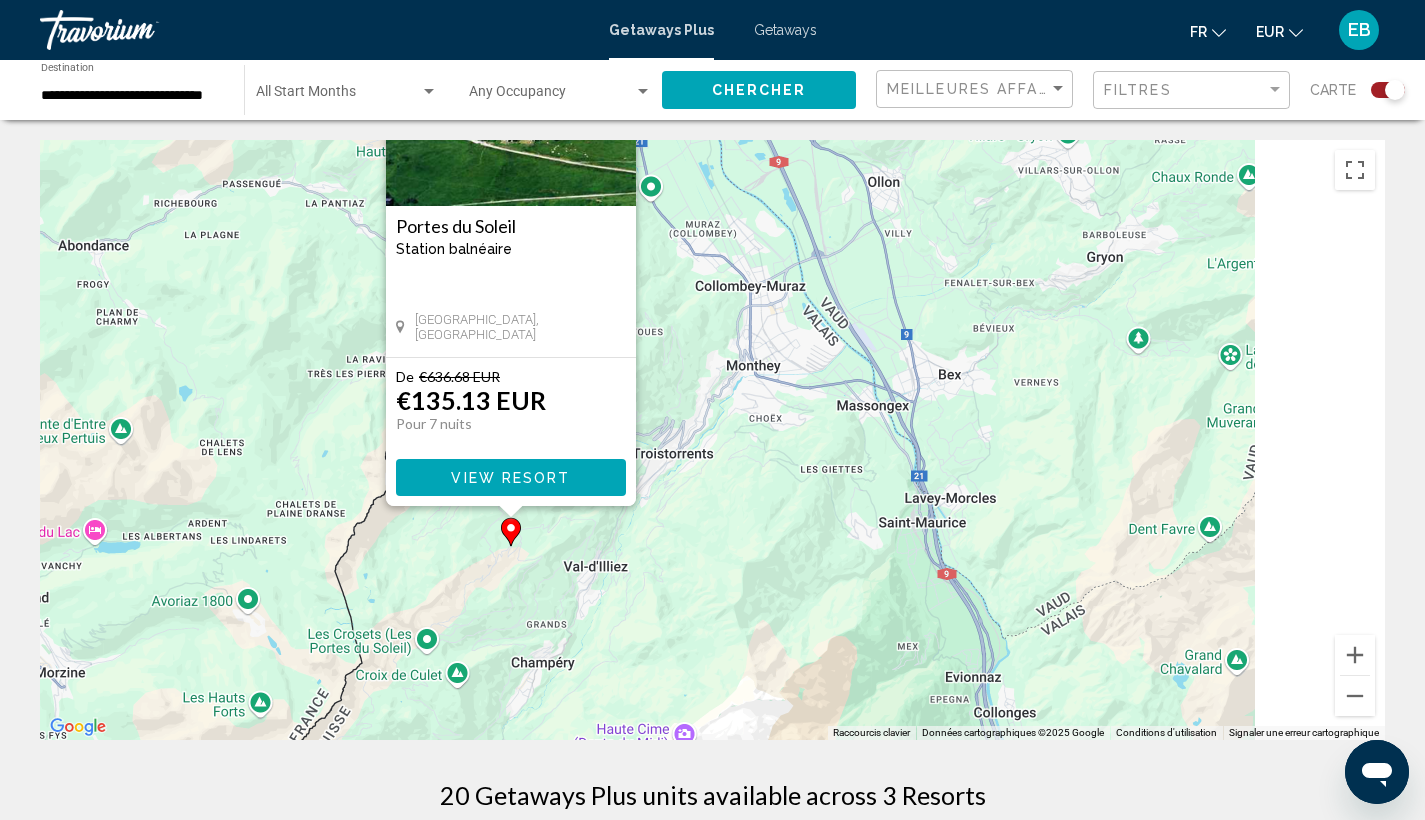 drag, startPoint x: 1010, startPoint y: 509, endPoint x: 800, endPoint y: 338, distance: 270.81543 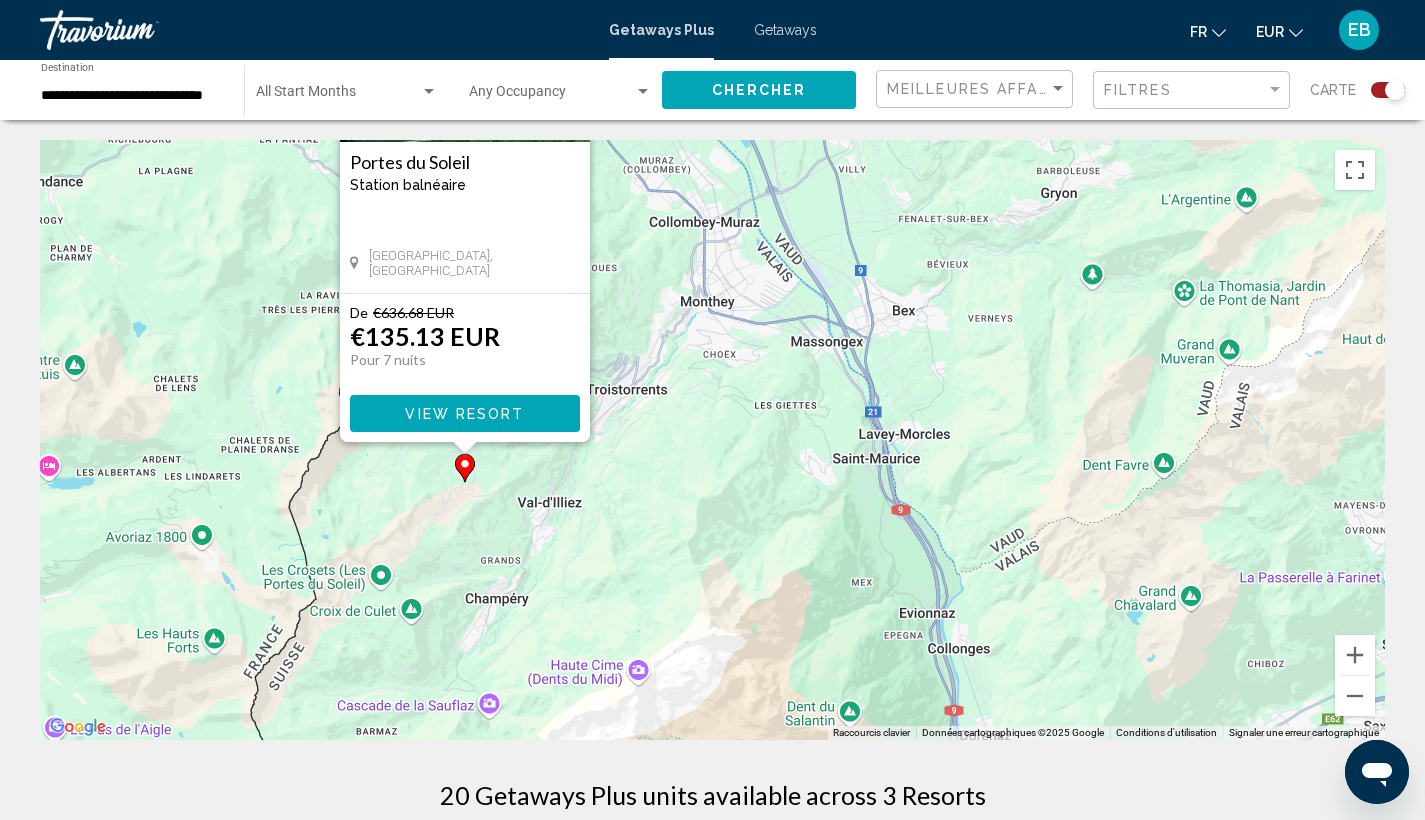 drag, startPoint x: 969, startPoint y: 537, endPoint x: 888, endPoint y: 376, distance: 180.22763 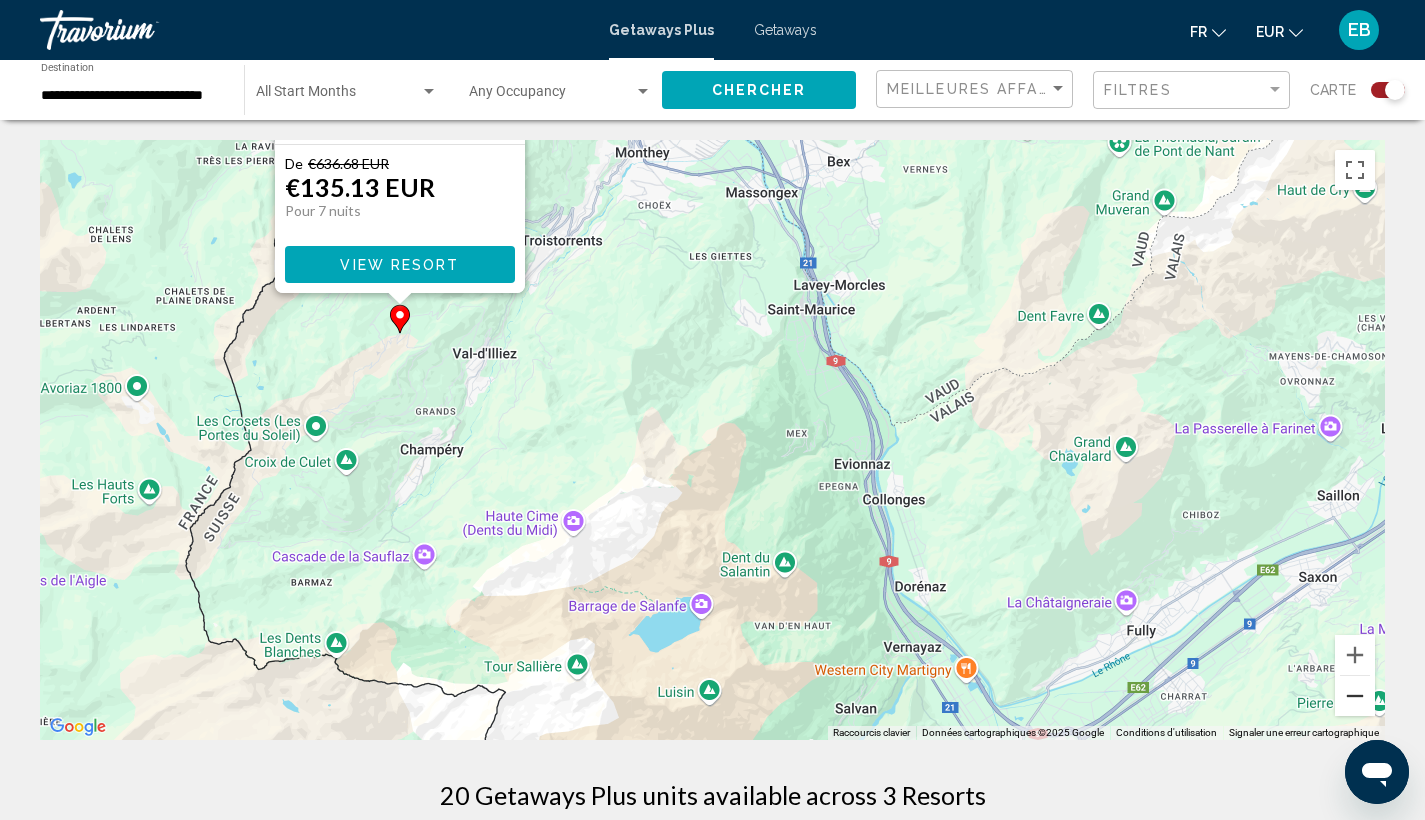 click at bounding box center [1355, 696] 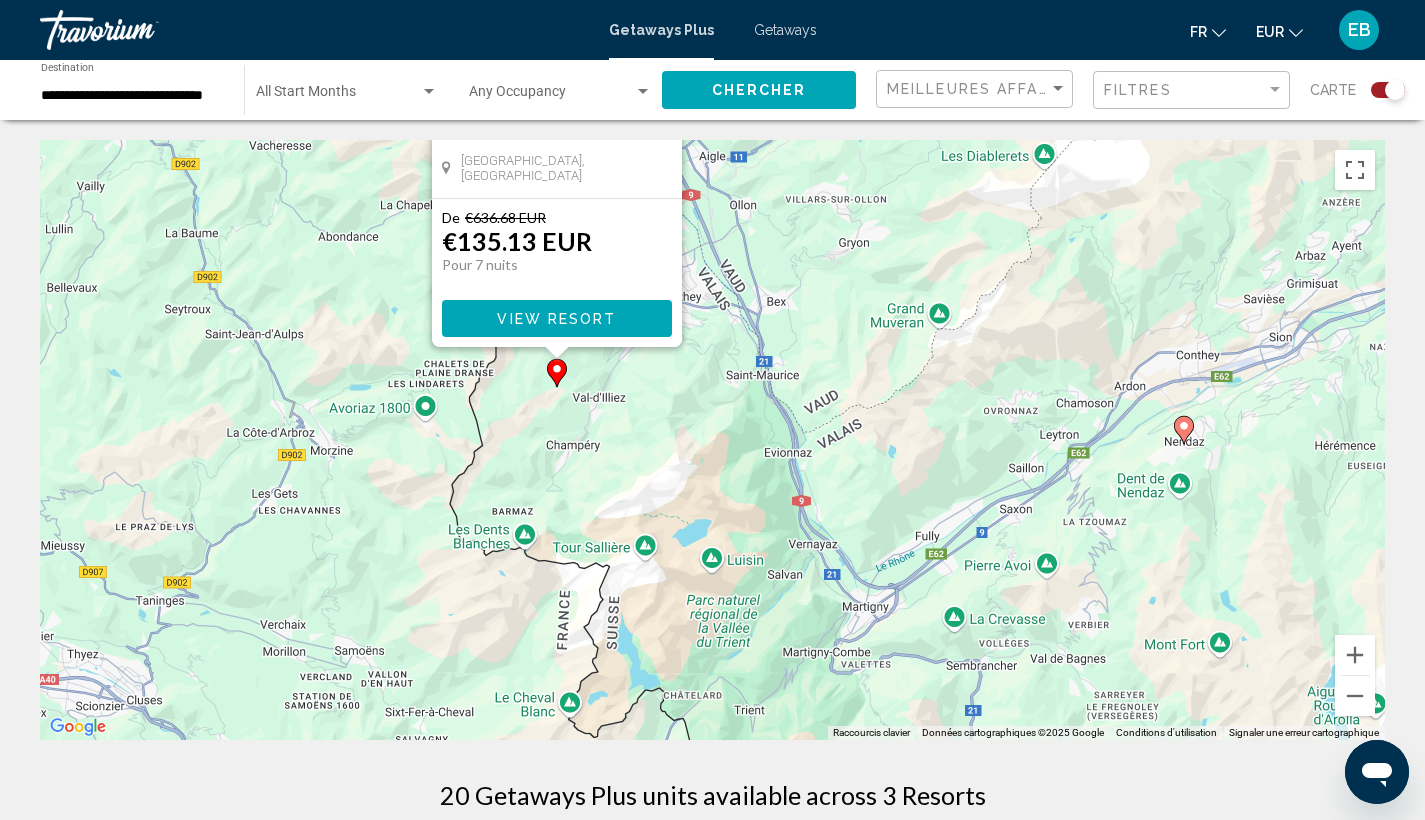click 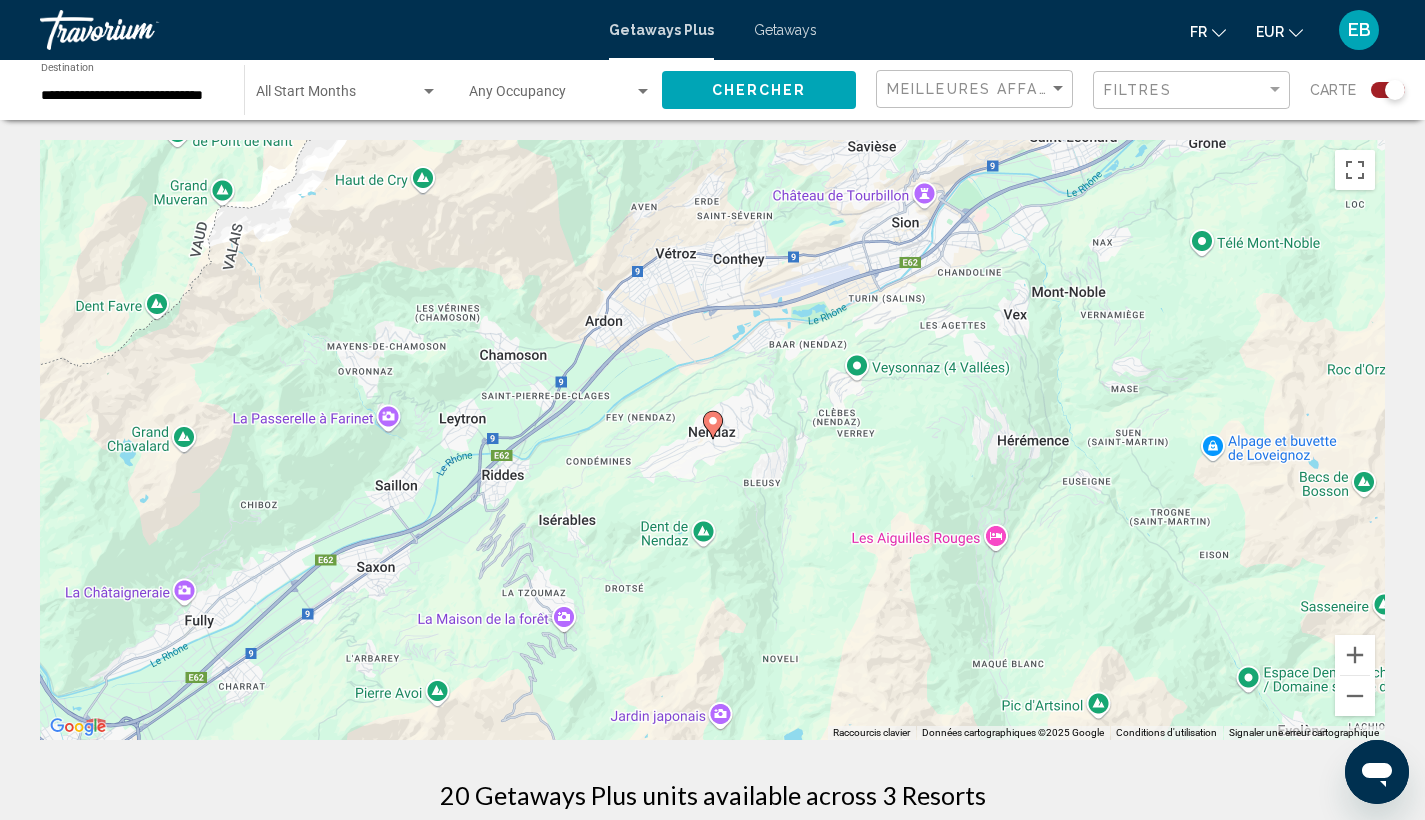 click 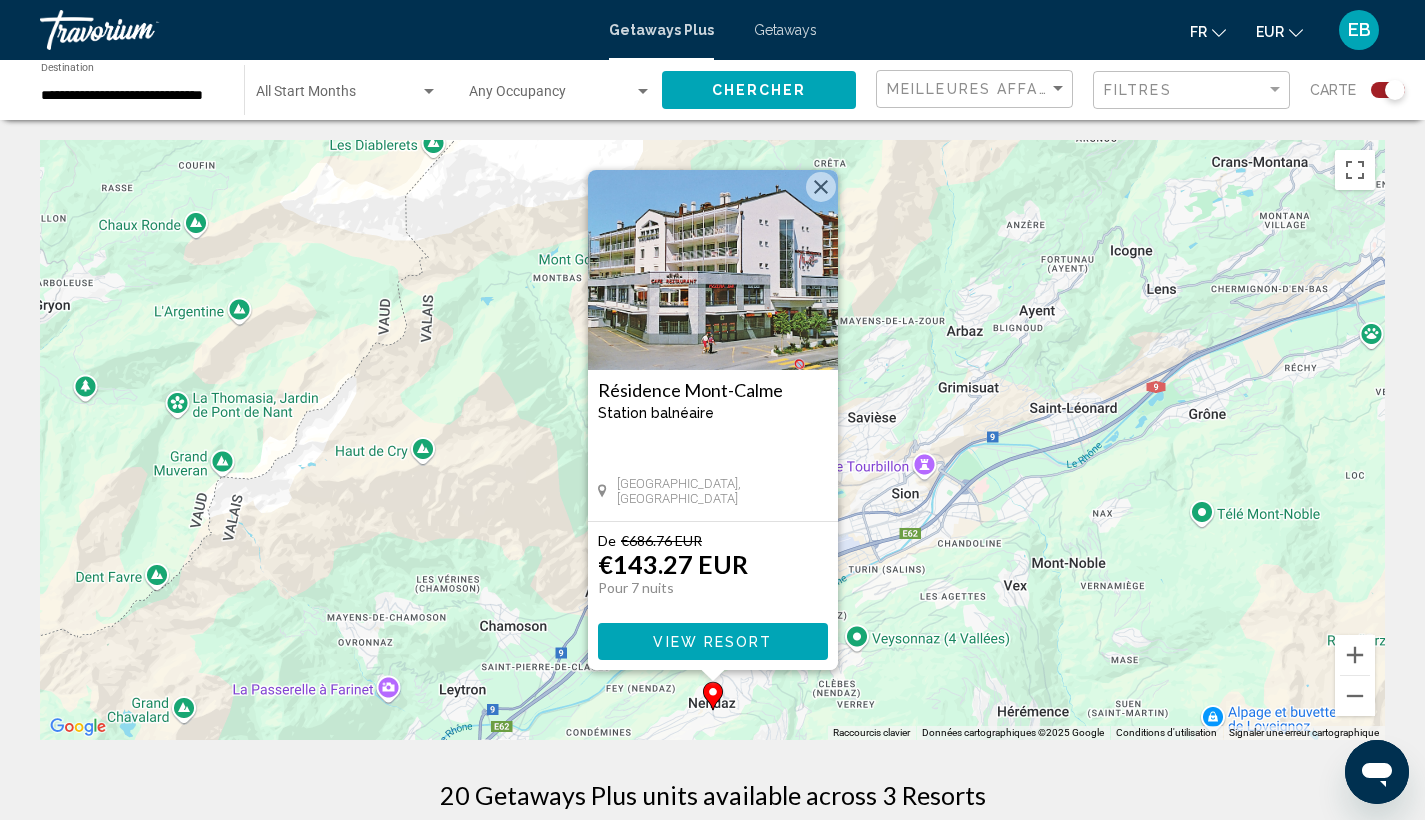 click on "View Resort" at bounding box center [712, 642] 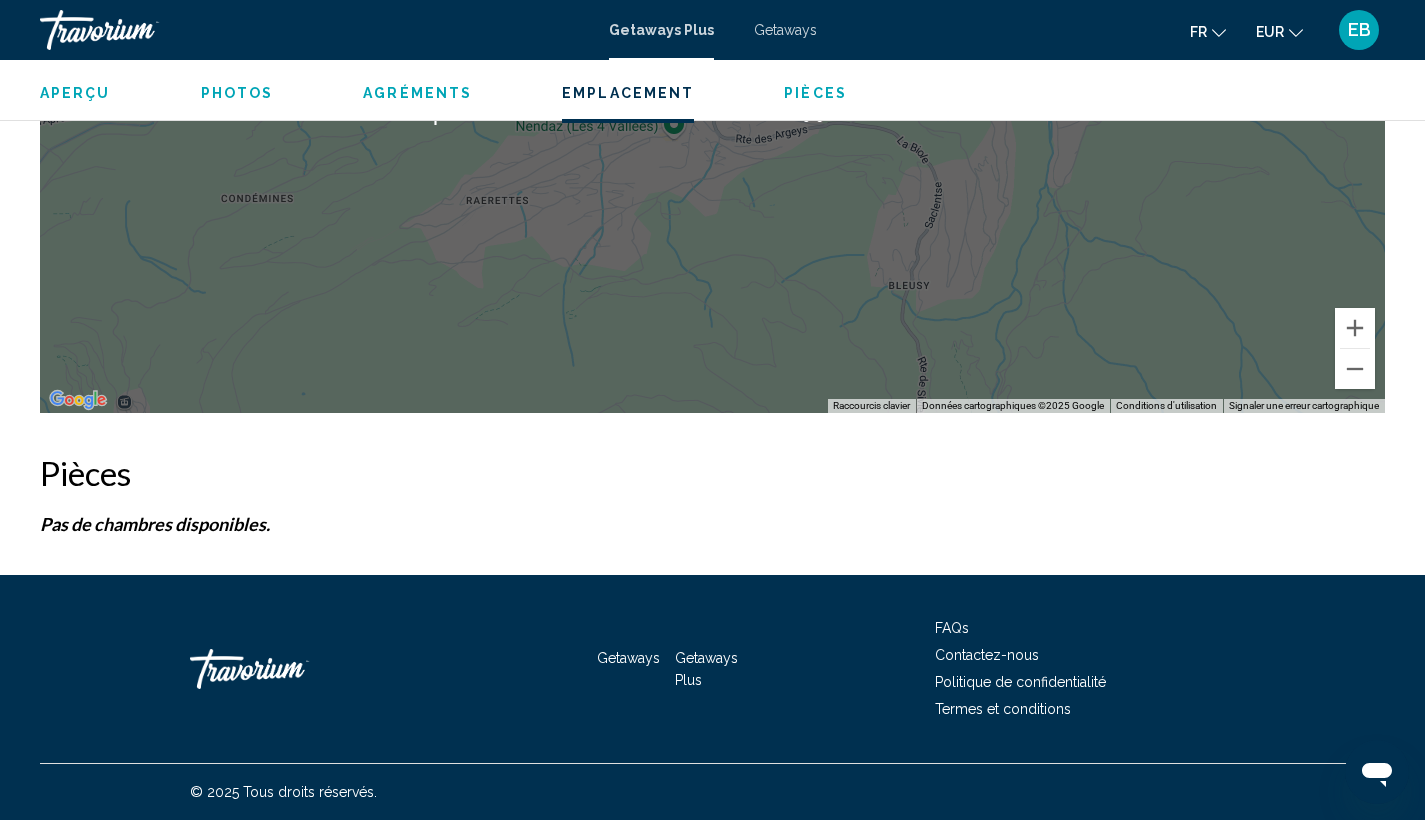 scroll, scrollTop: 2456, scrollLeft: 0, axis: vertical 